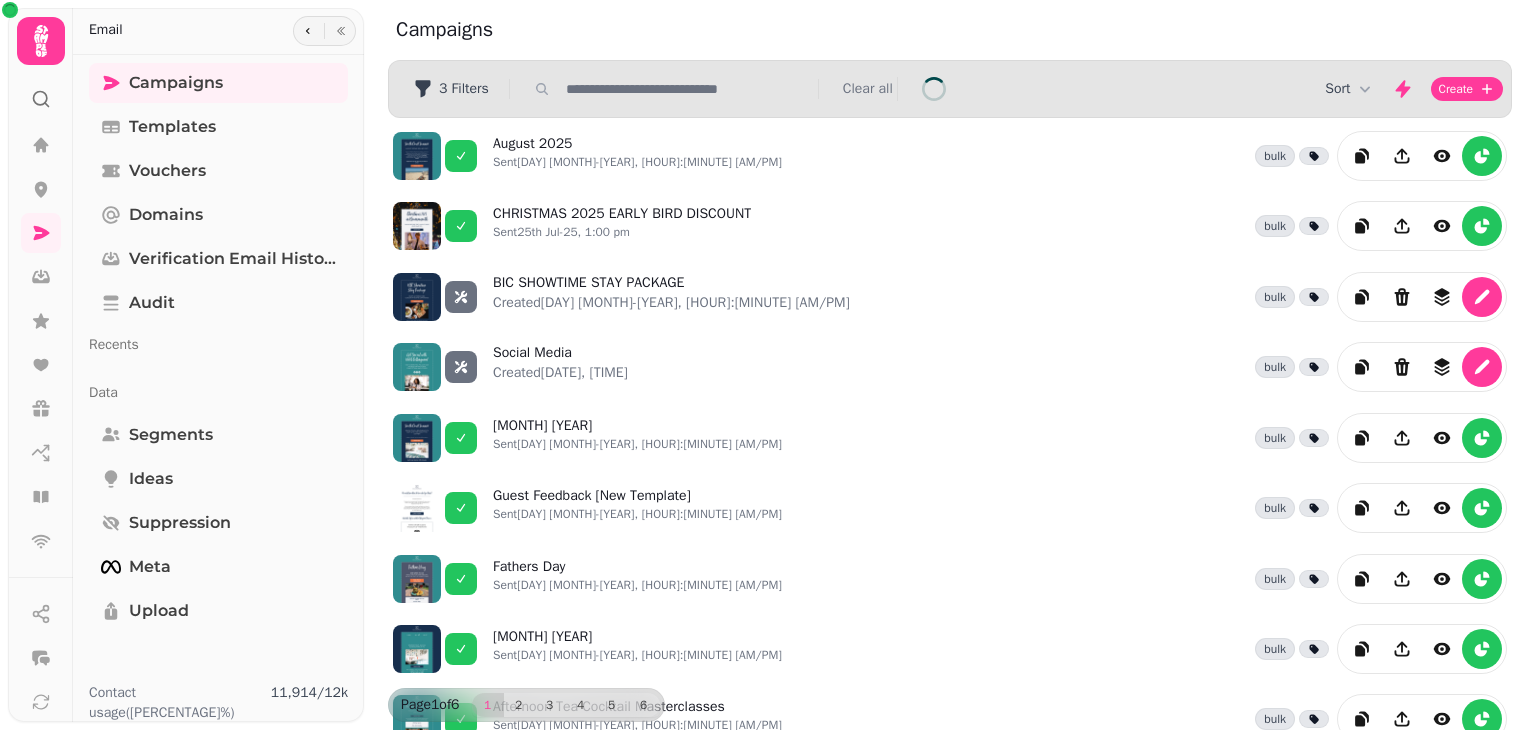 scroll, scrollTop: 0, scrollLeft: 0, axis: both 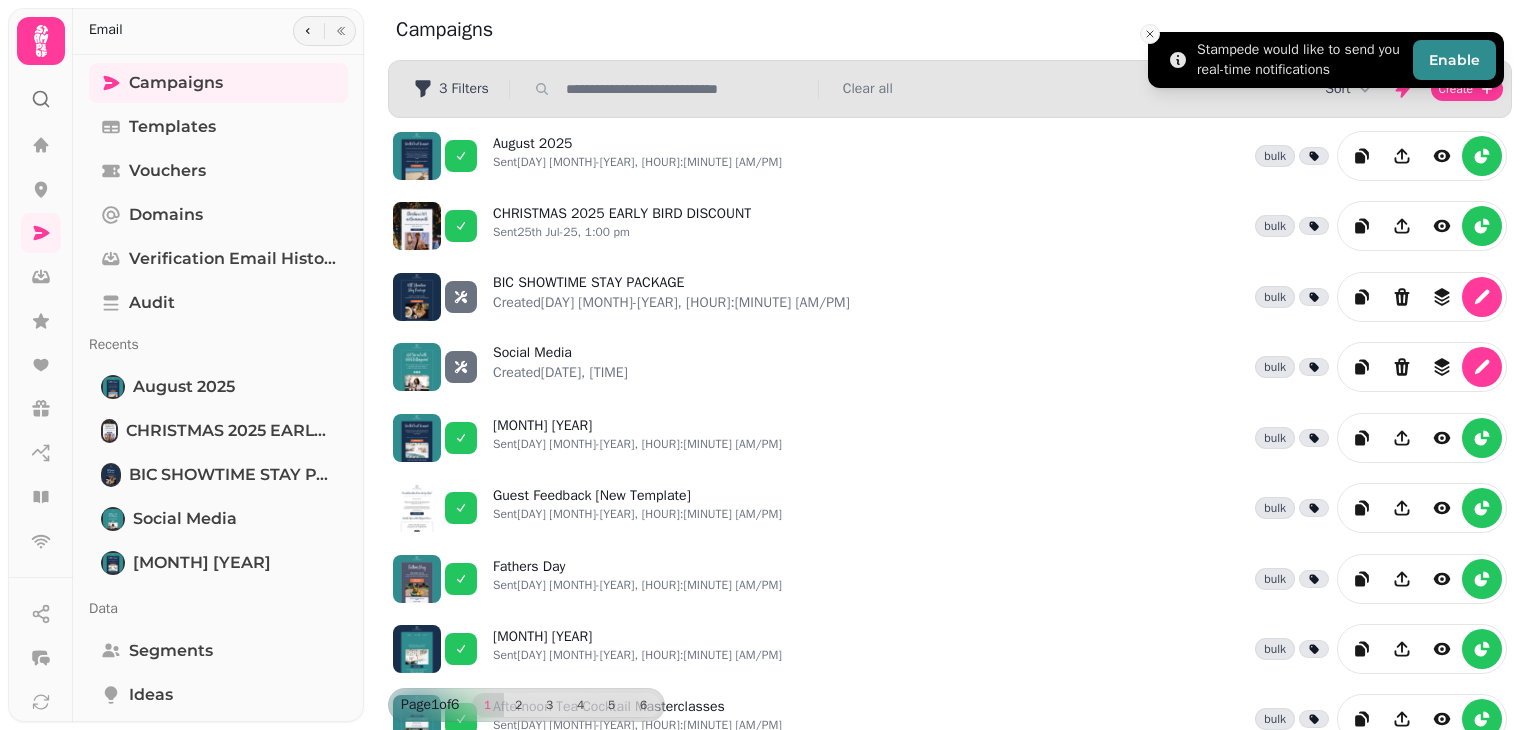 click 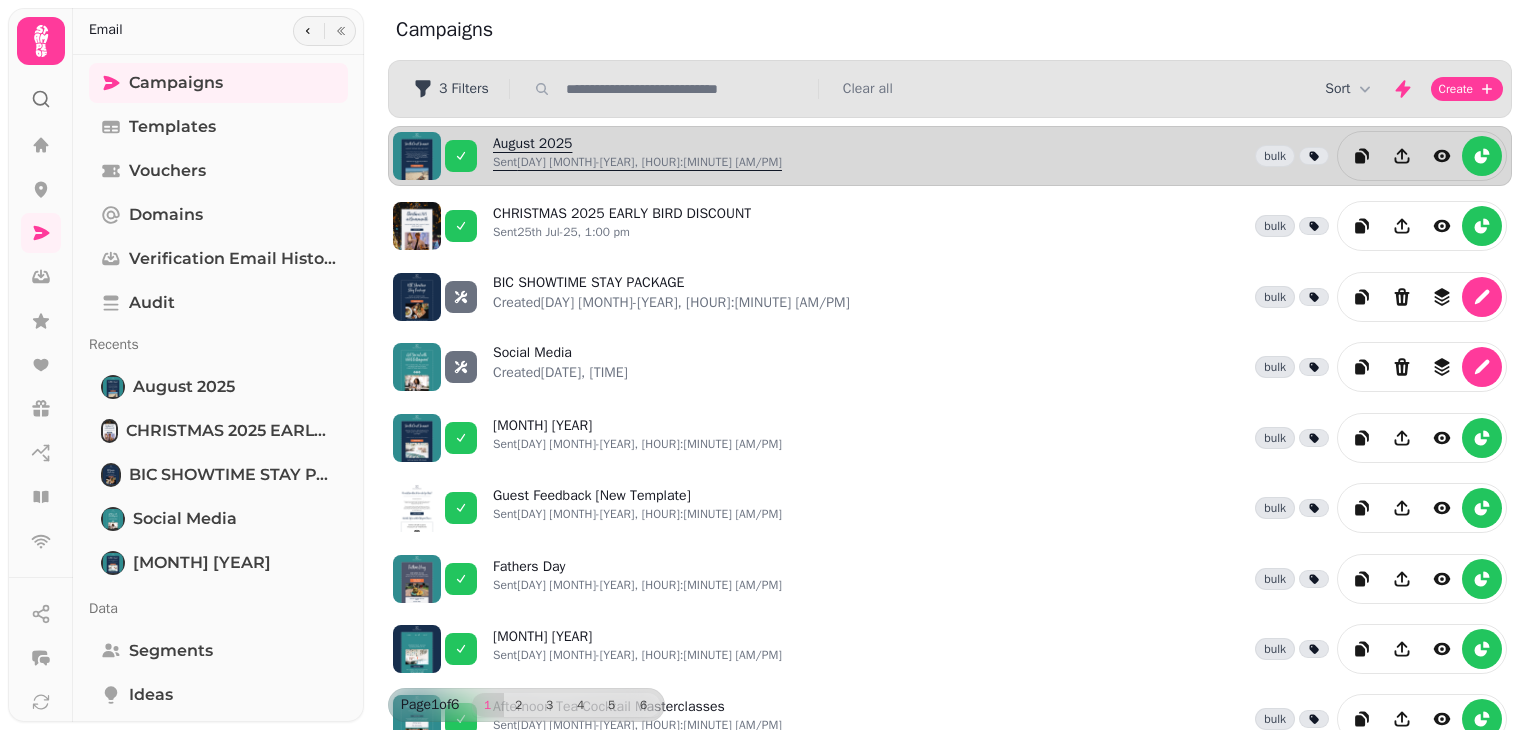 click on "Sent  [DAY] [MONTH]-[YEAR], [HOUR]:[MINUTE] [AM/PM]" at bounding box center [637, 156] 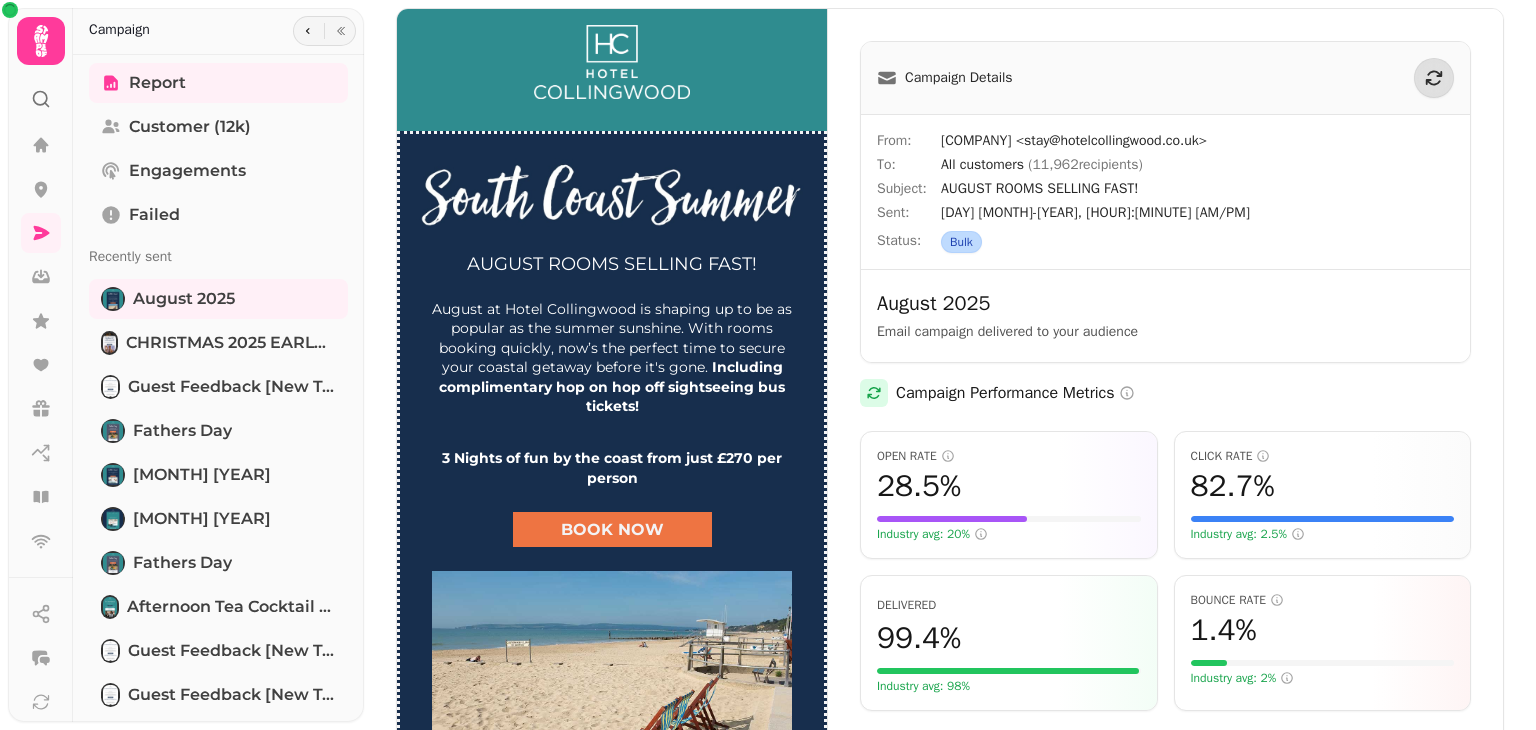 scroll, scrollTop: 356, scrollLeft: 0, axis: vertical 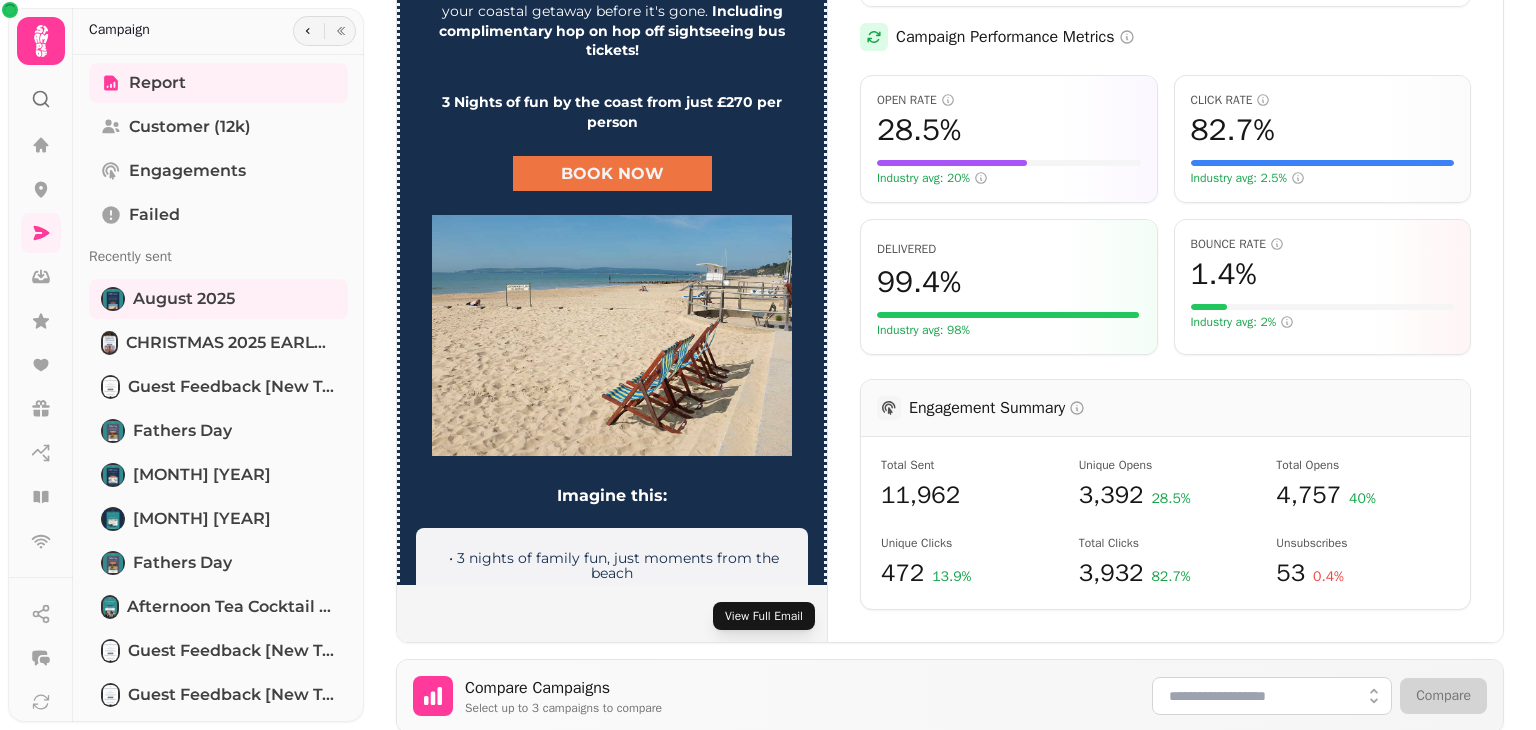click on "View Full Email" at bounding box center (764, 616) 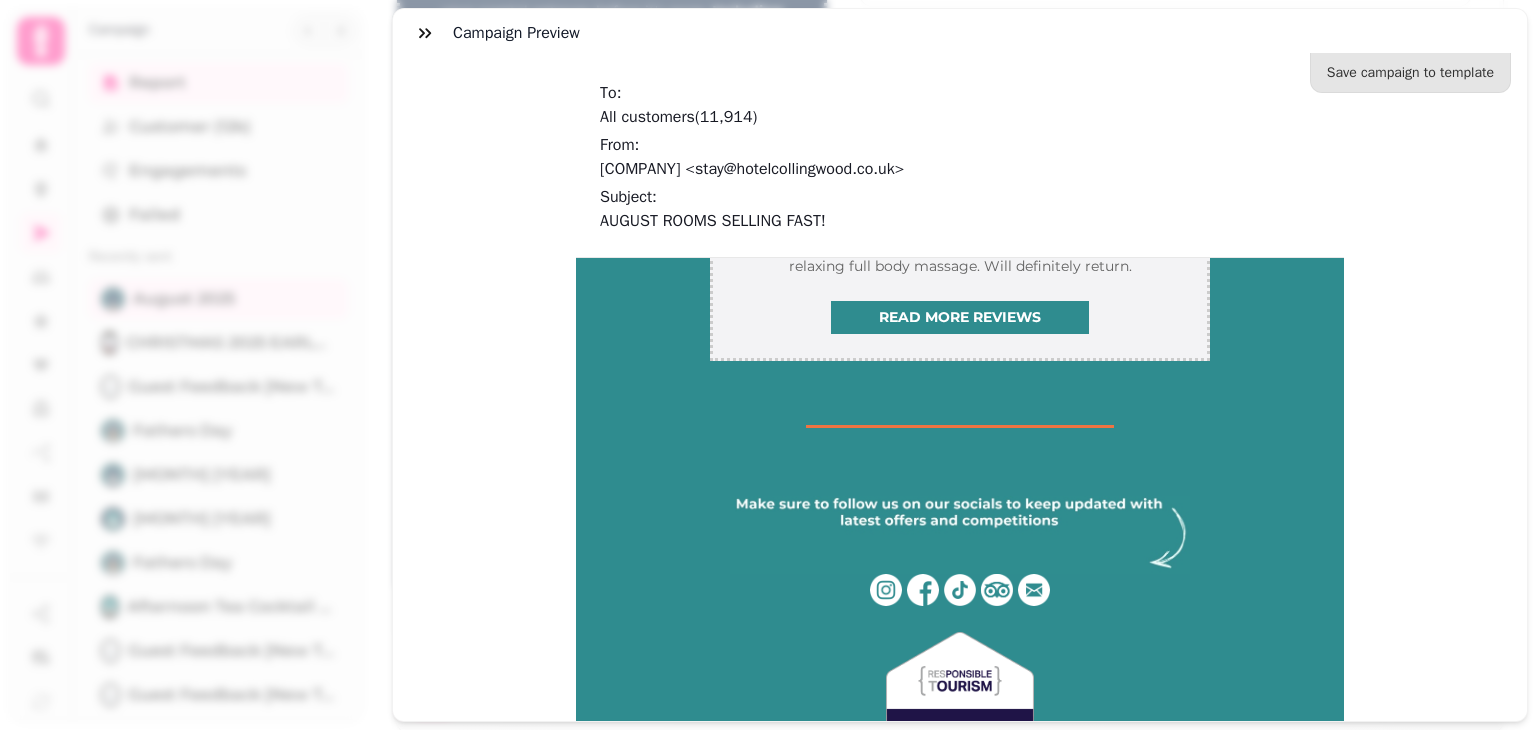 scroll, scrollTop: 3934, scrollLeft: 0, axis: vertical 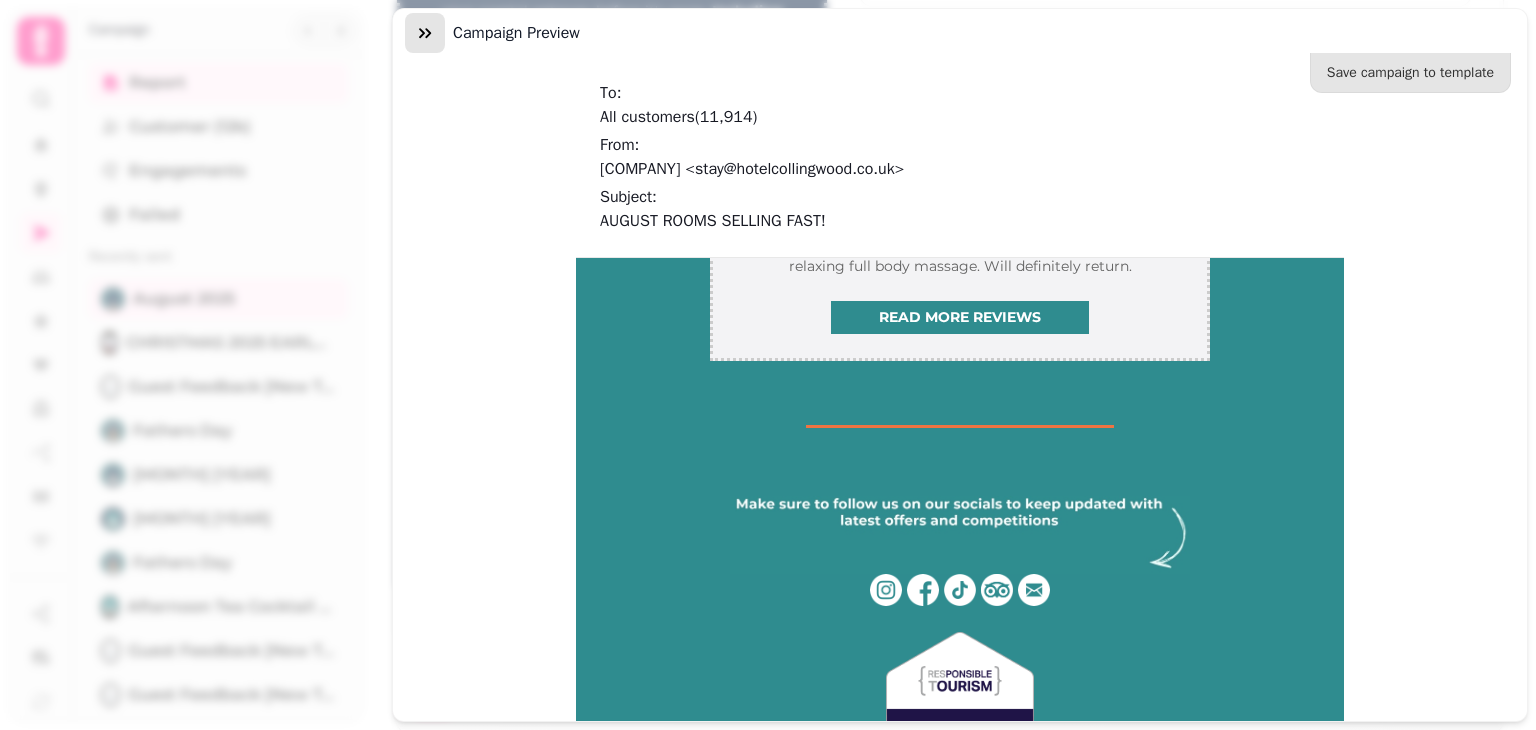 click 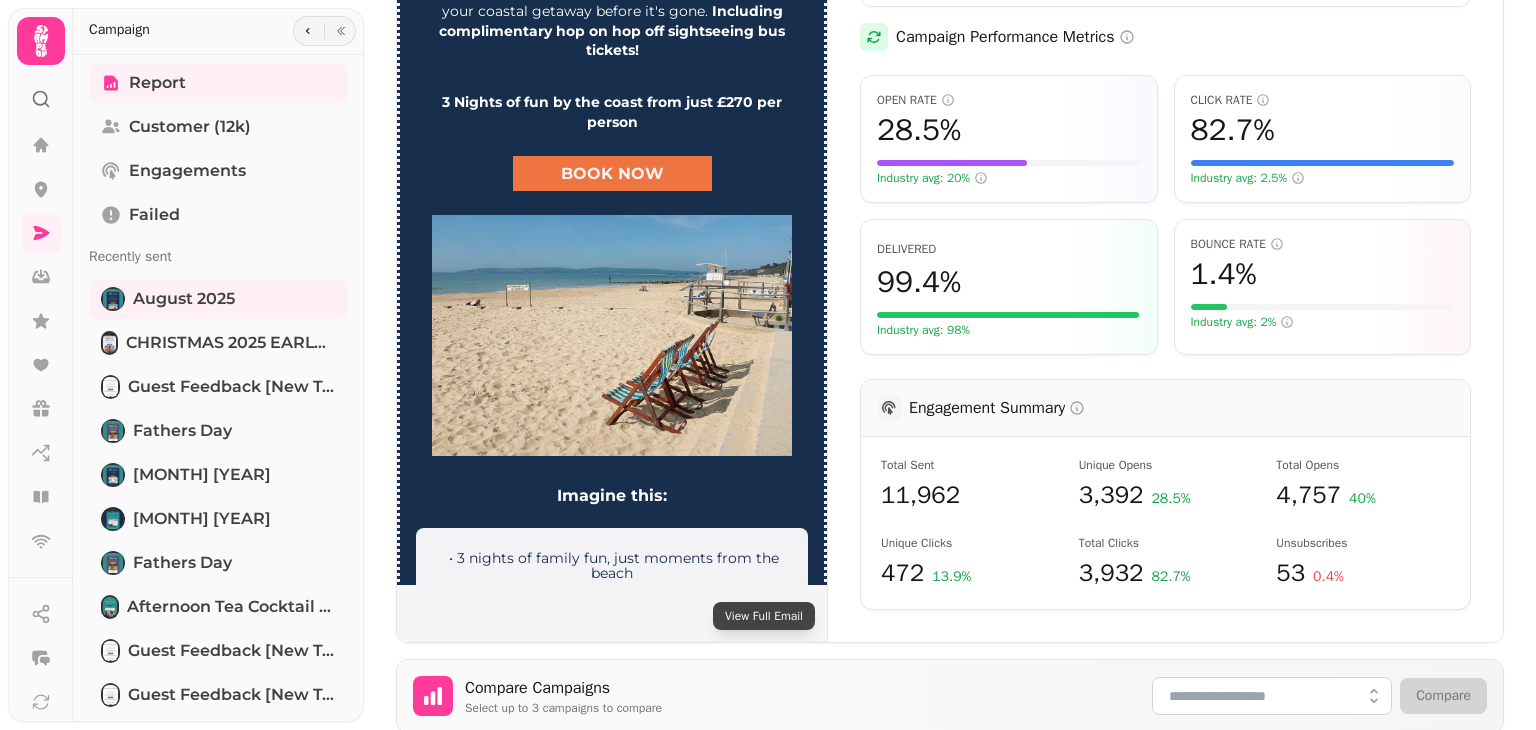 click 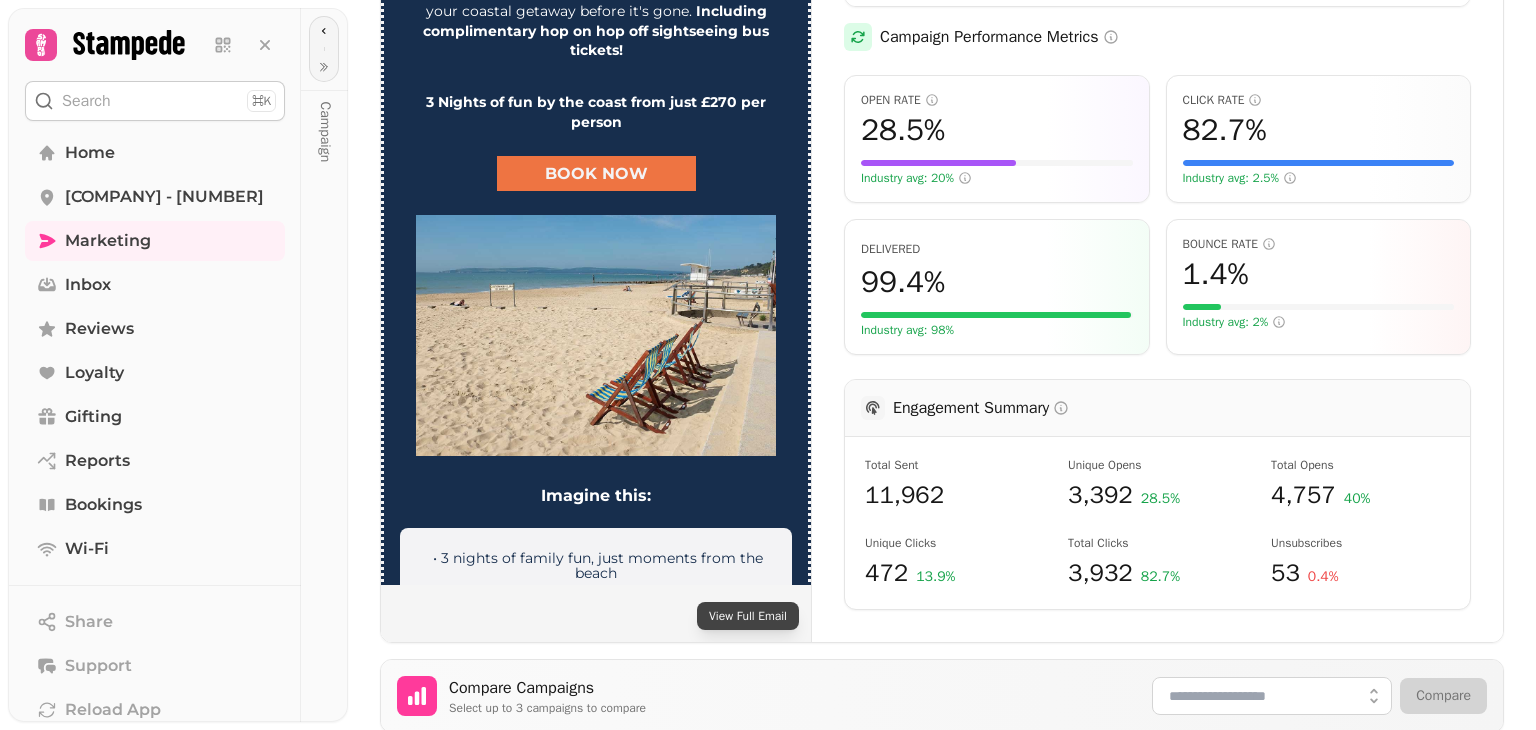 click 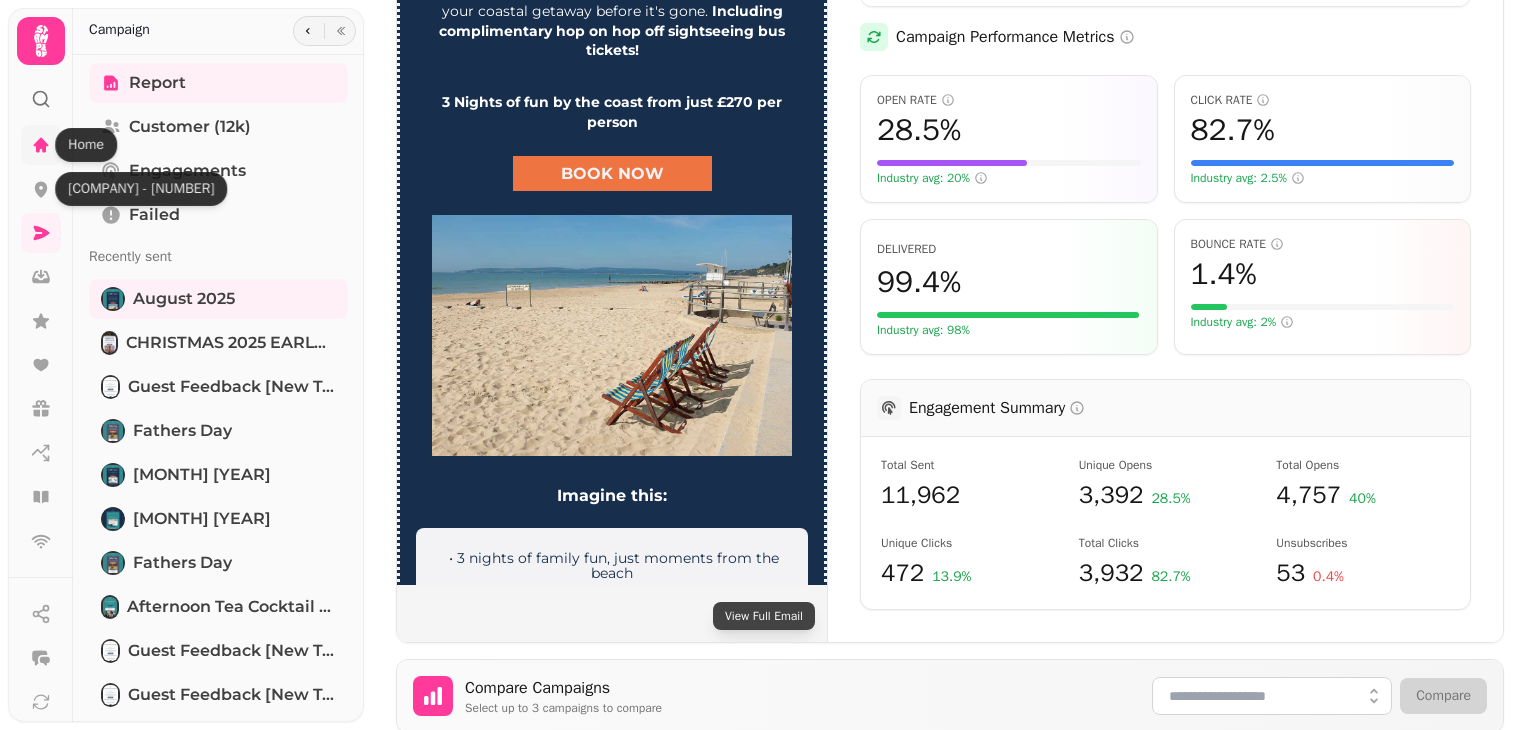 click 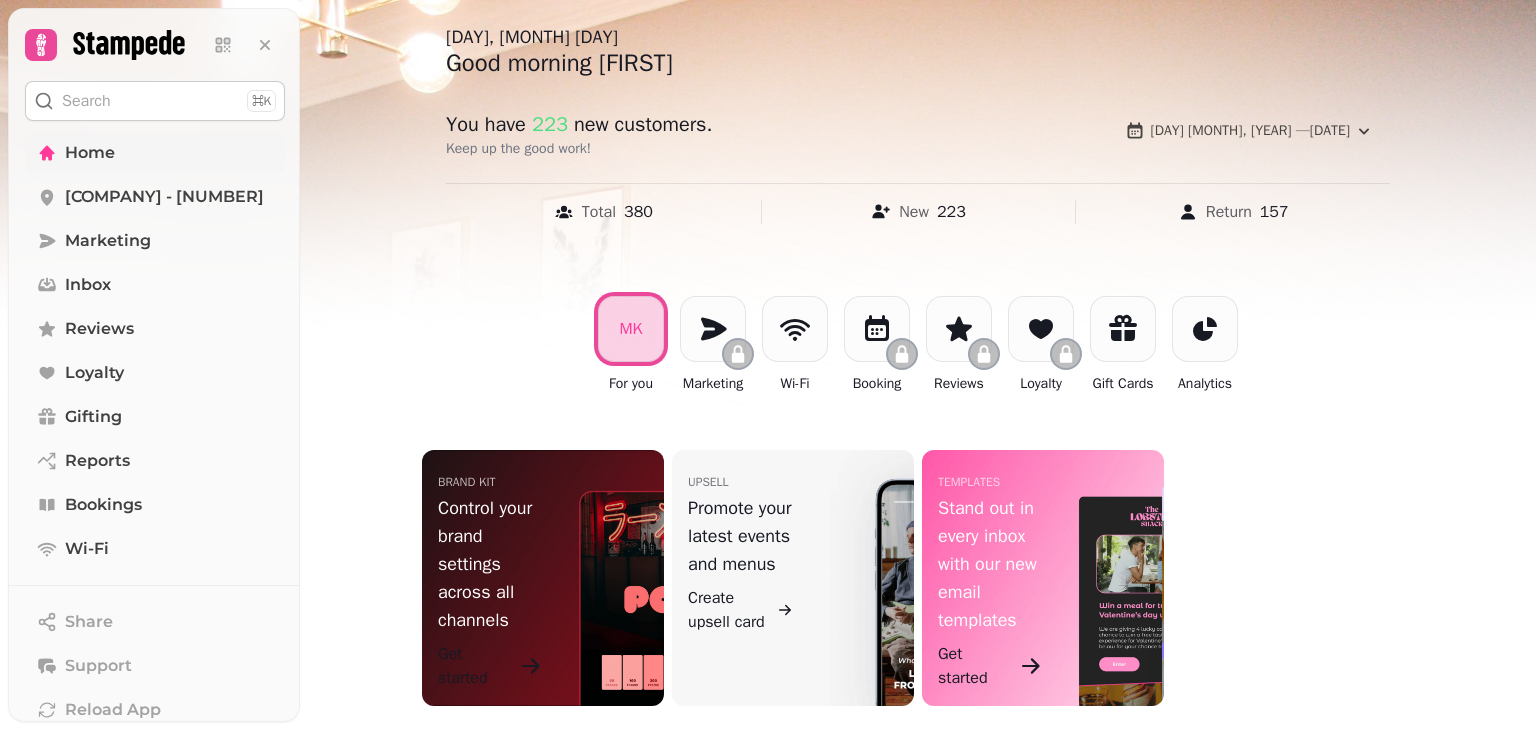 scroll, scrollTop: 113, scrollLeft: 0, axis: vertical 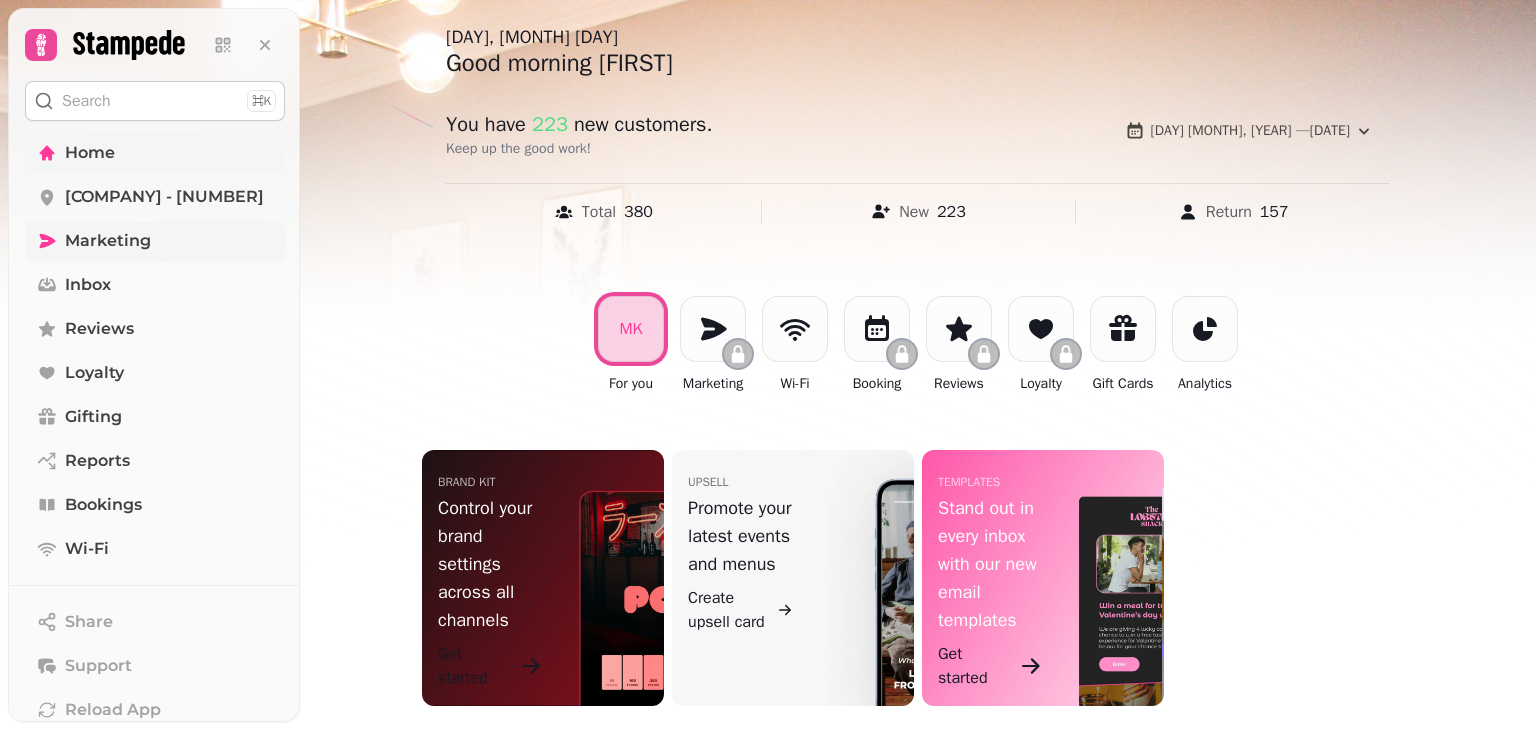 click on "Marketing" at bounding box center [108, 241] 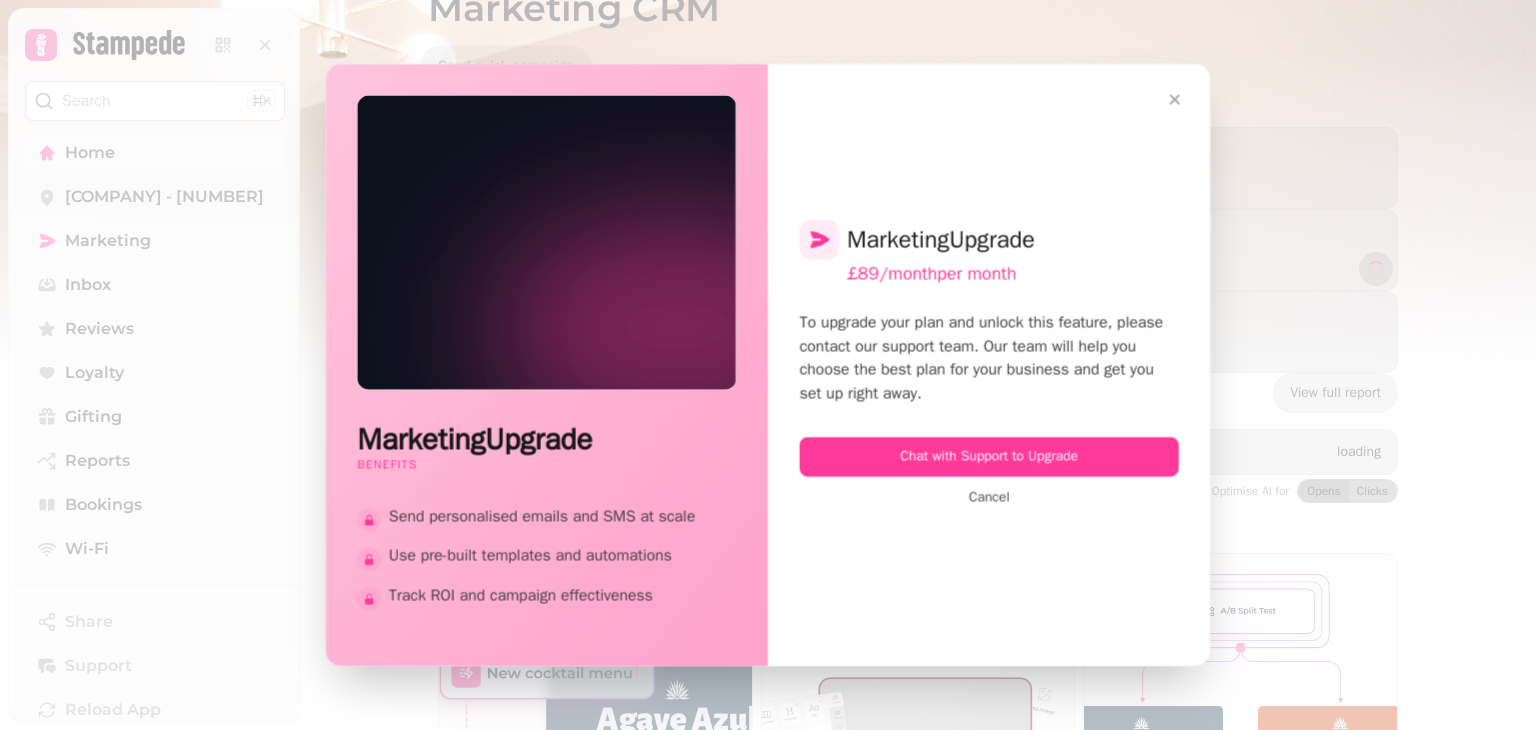 scroll, scrollTop: 0, scrollLeft: 0, axis: both 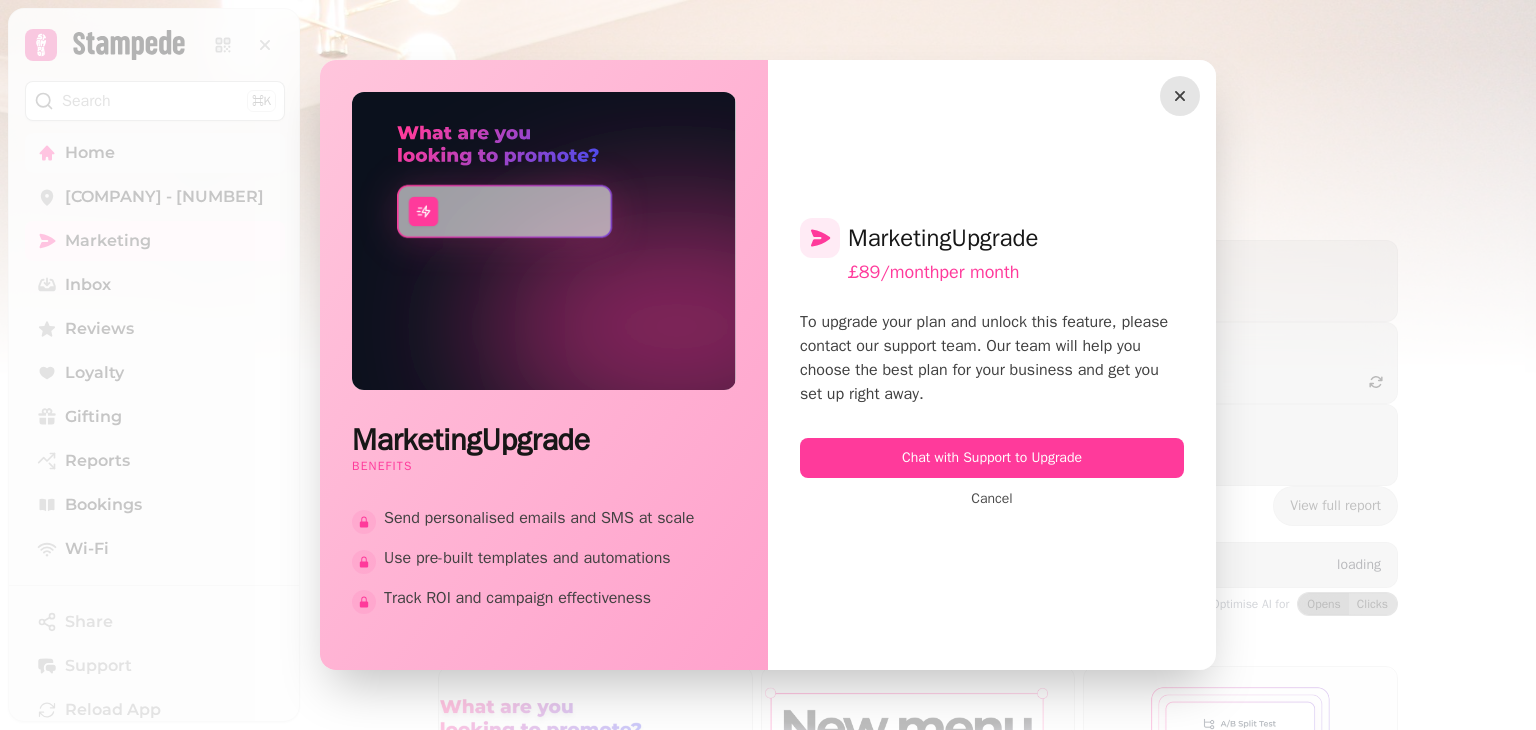 click 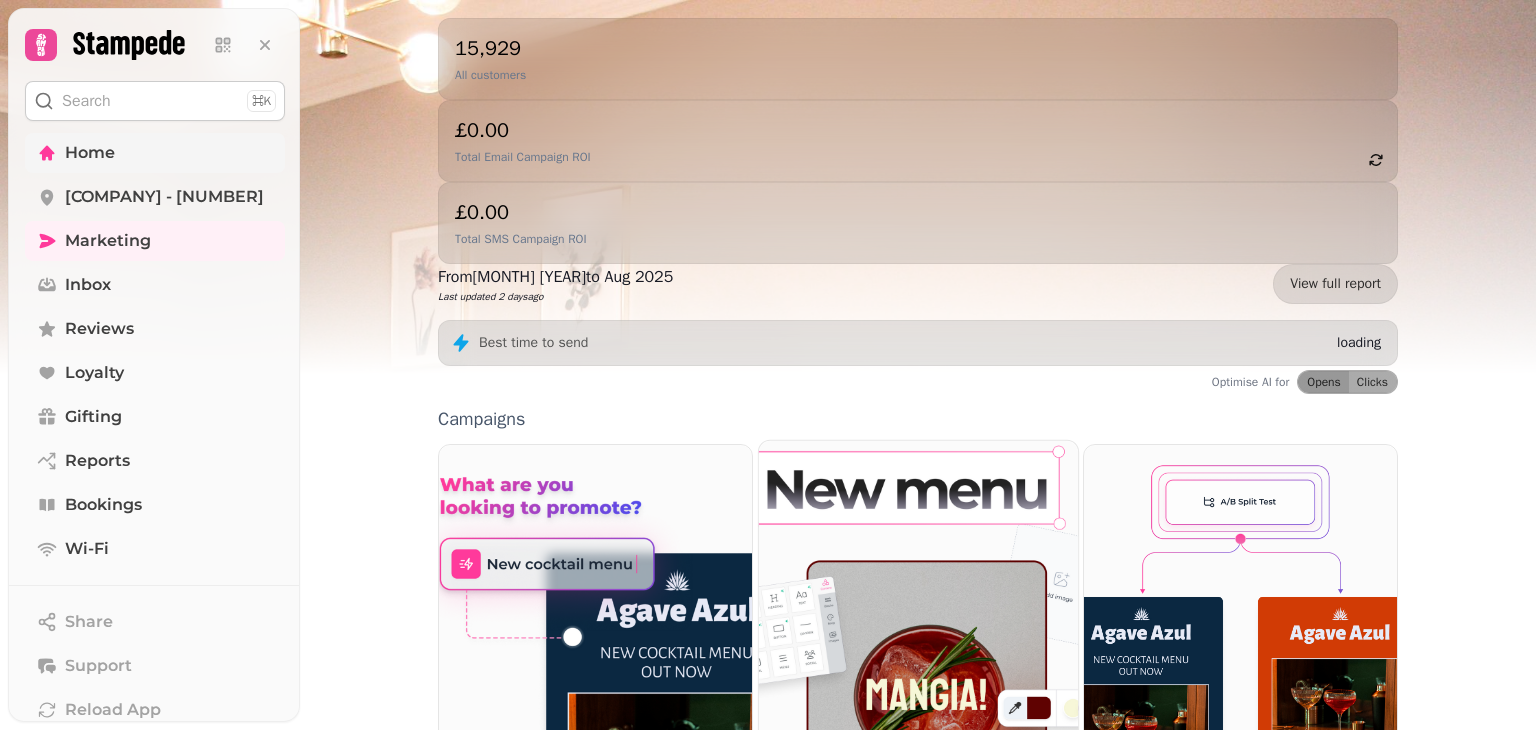 scroll, scrollTop: 227, scrollLeft: 0, axis: vertical 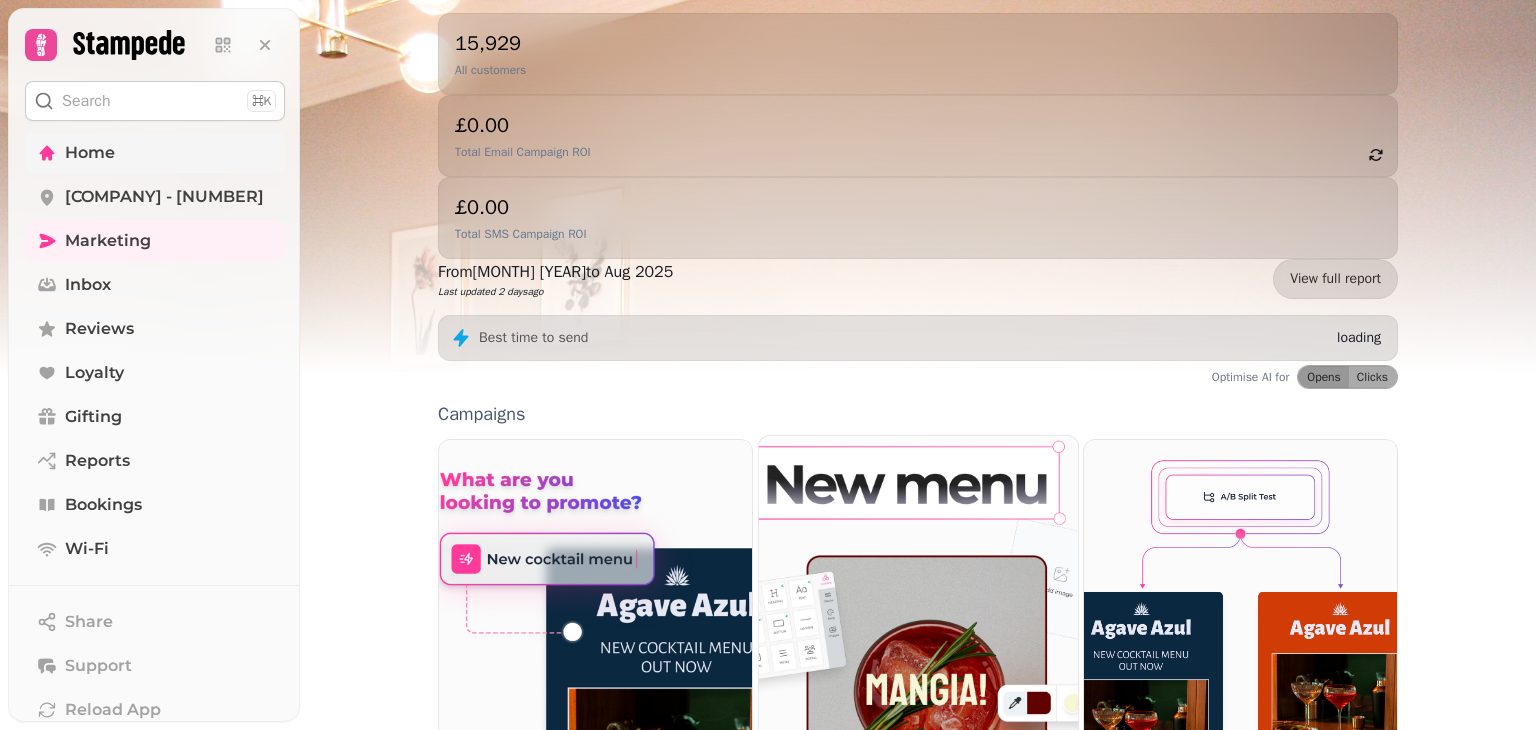 click at bounding box center [918, 622] 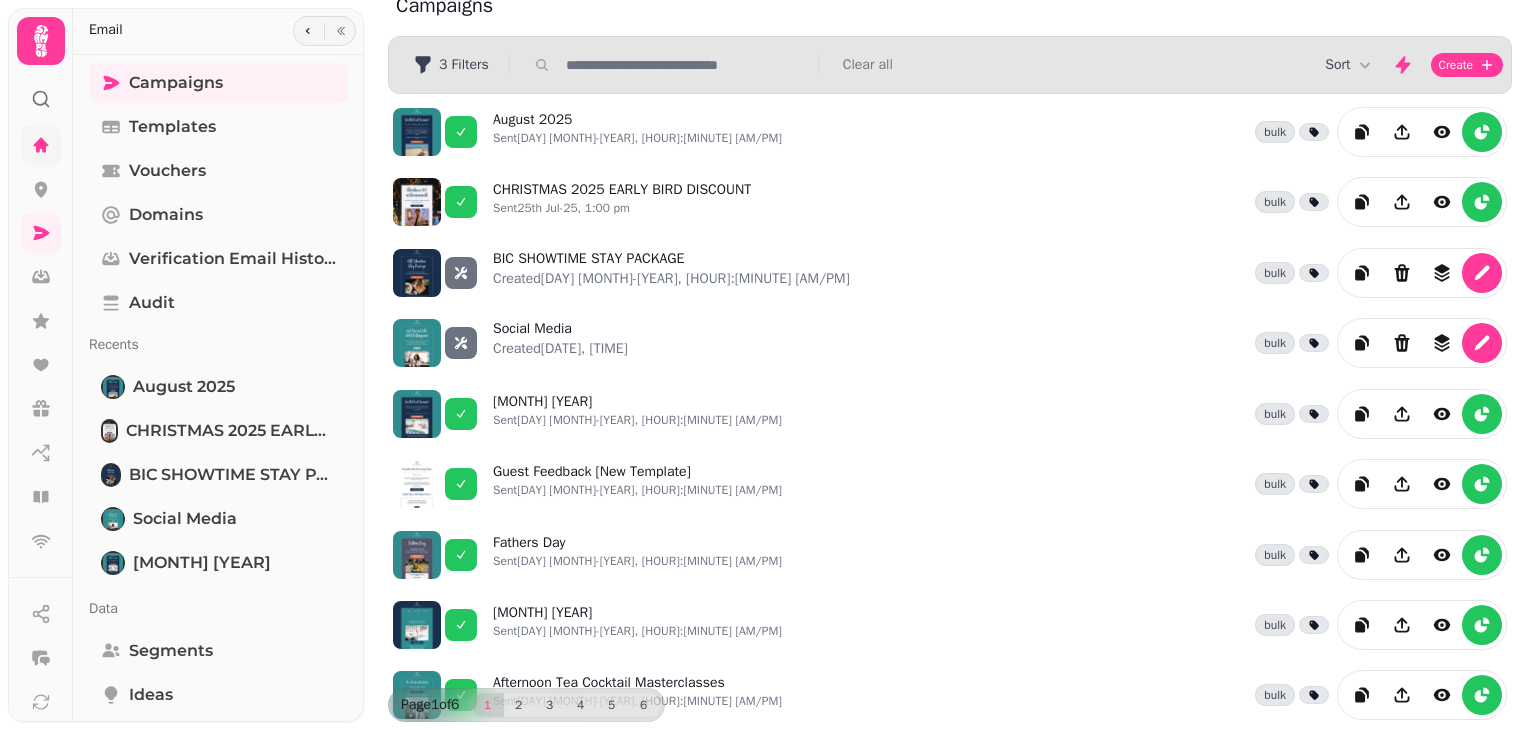 scroll, scrollTop: 0, scrollLeft: 0, axis: both 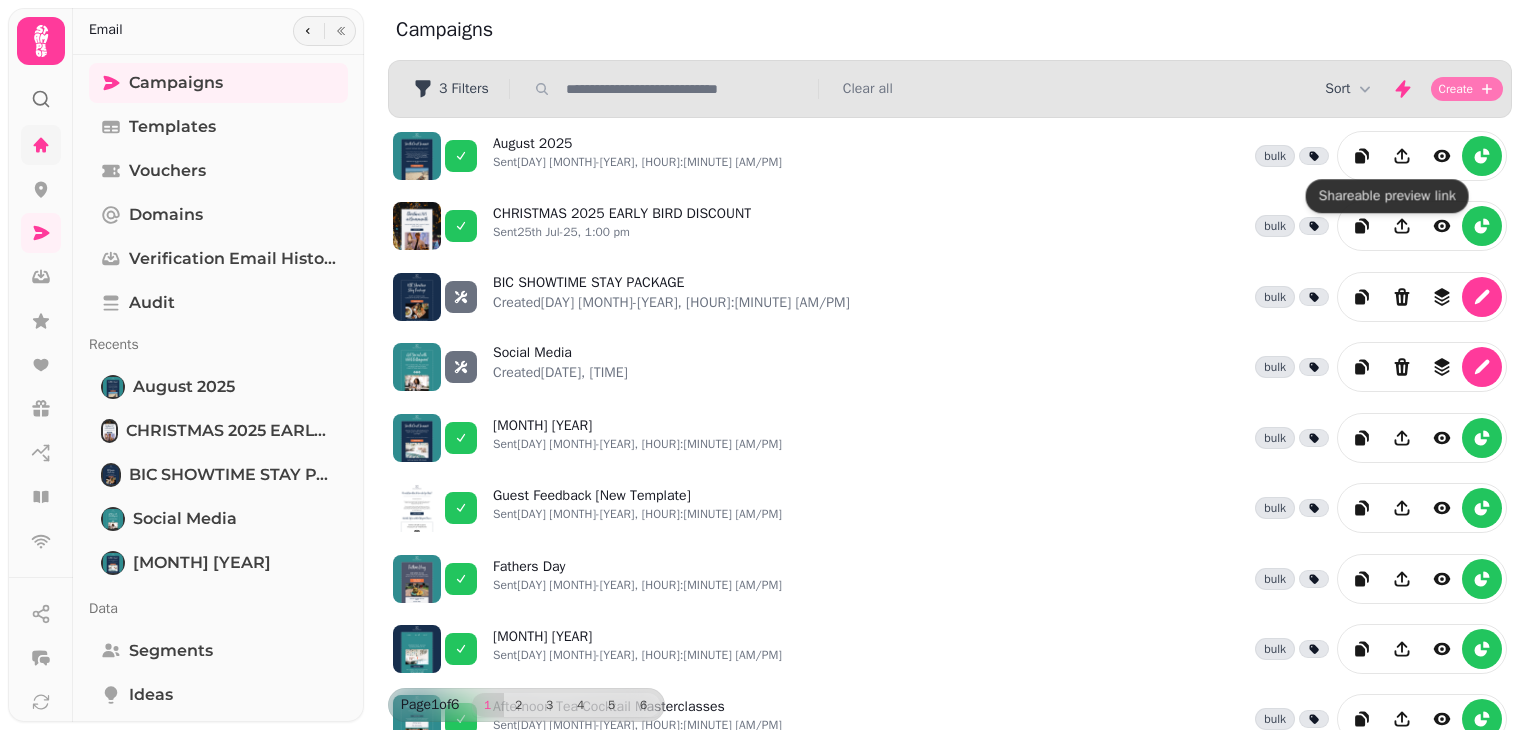click 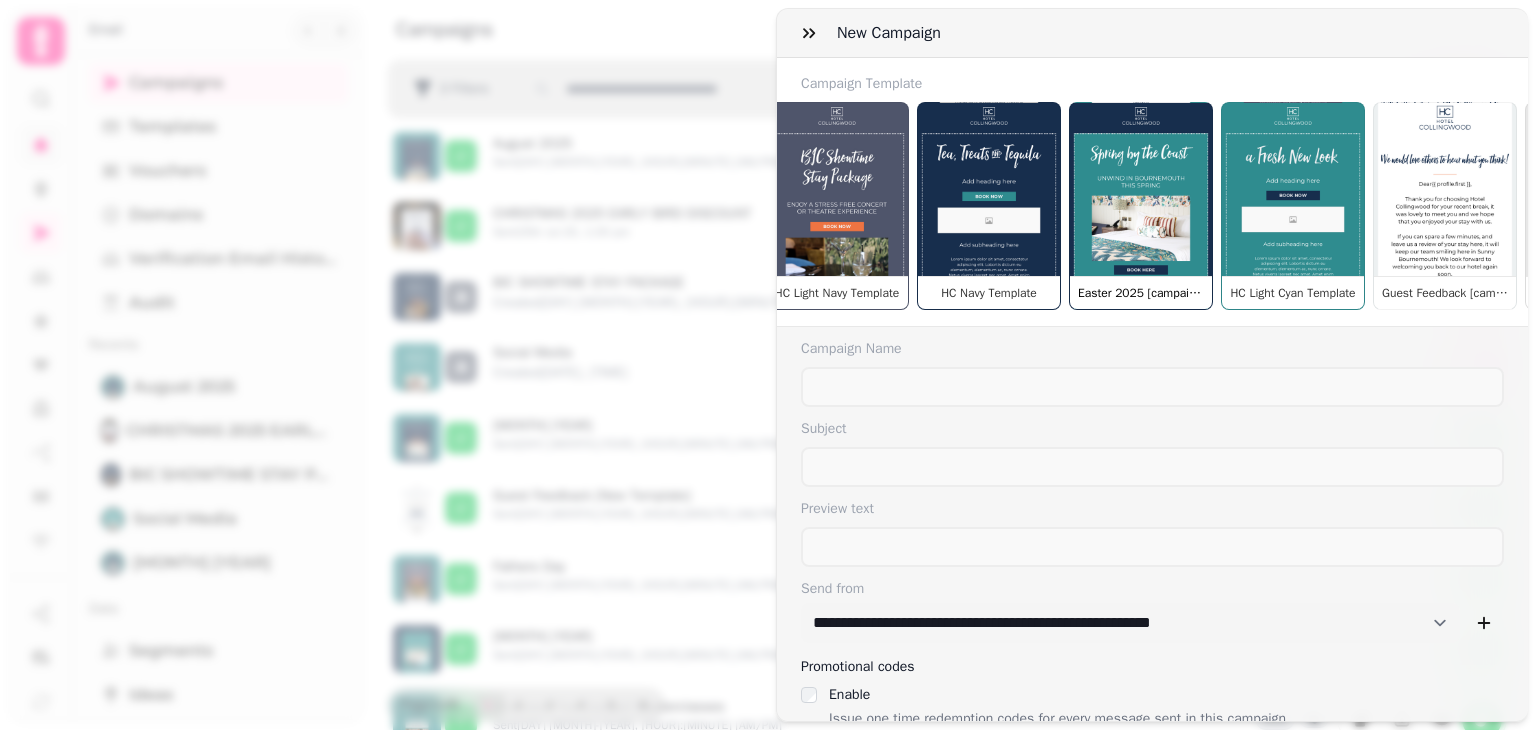 scroll, scrollTop: 0, scrollLeft: 342, axis: horizontal 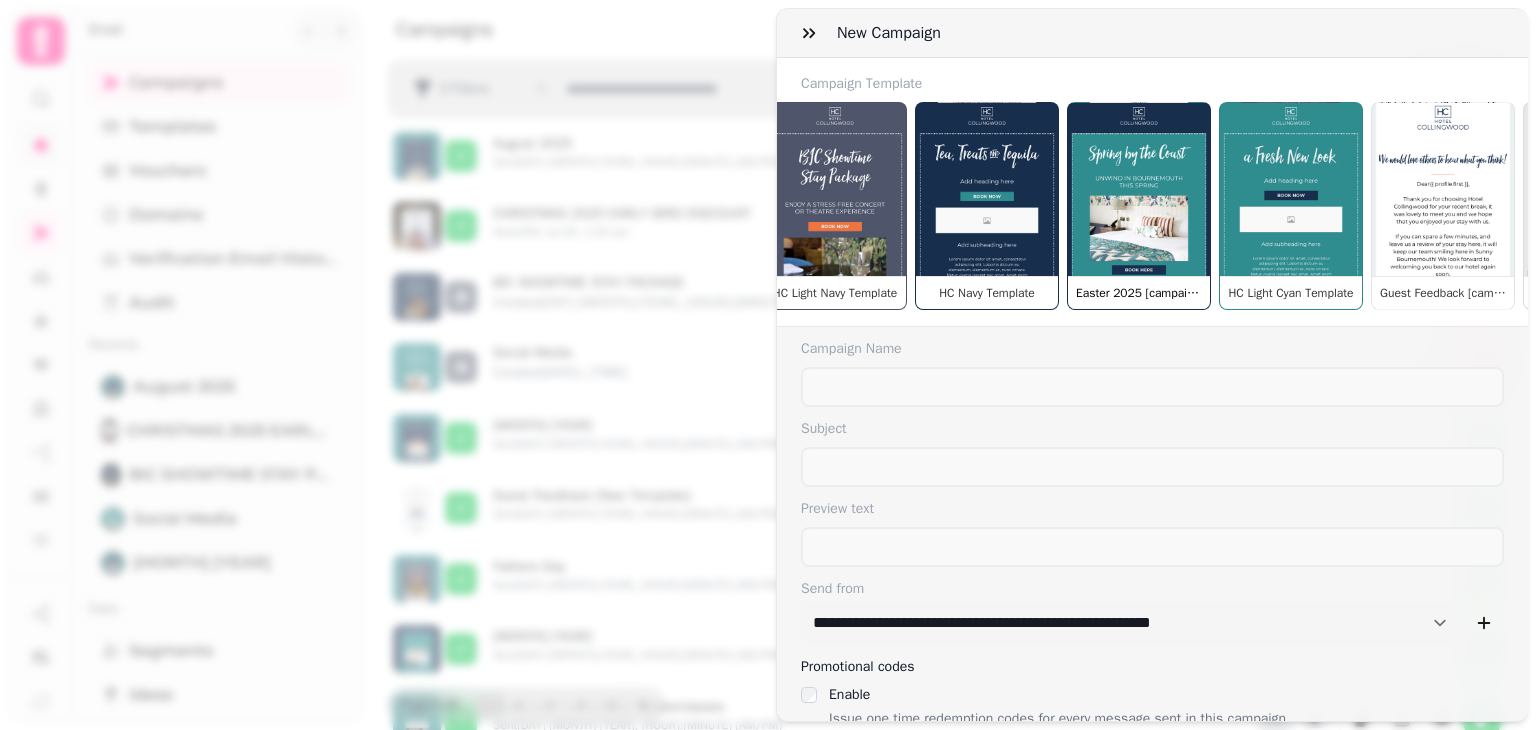 click on "Easter 2025 [campaign]" at bounding box center (1139, 206) 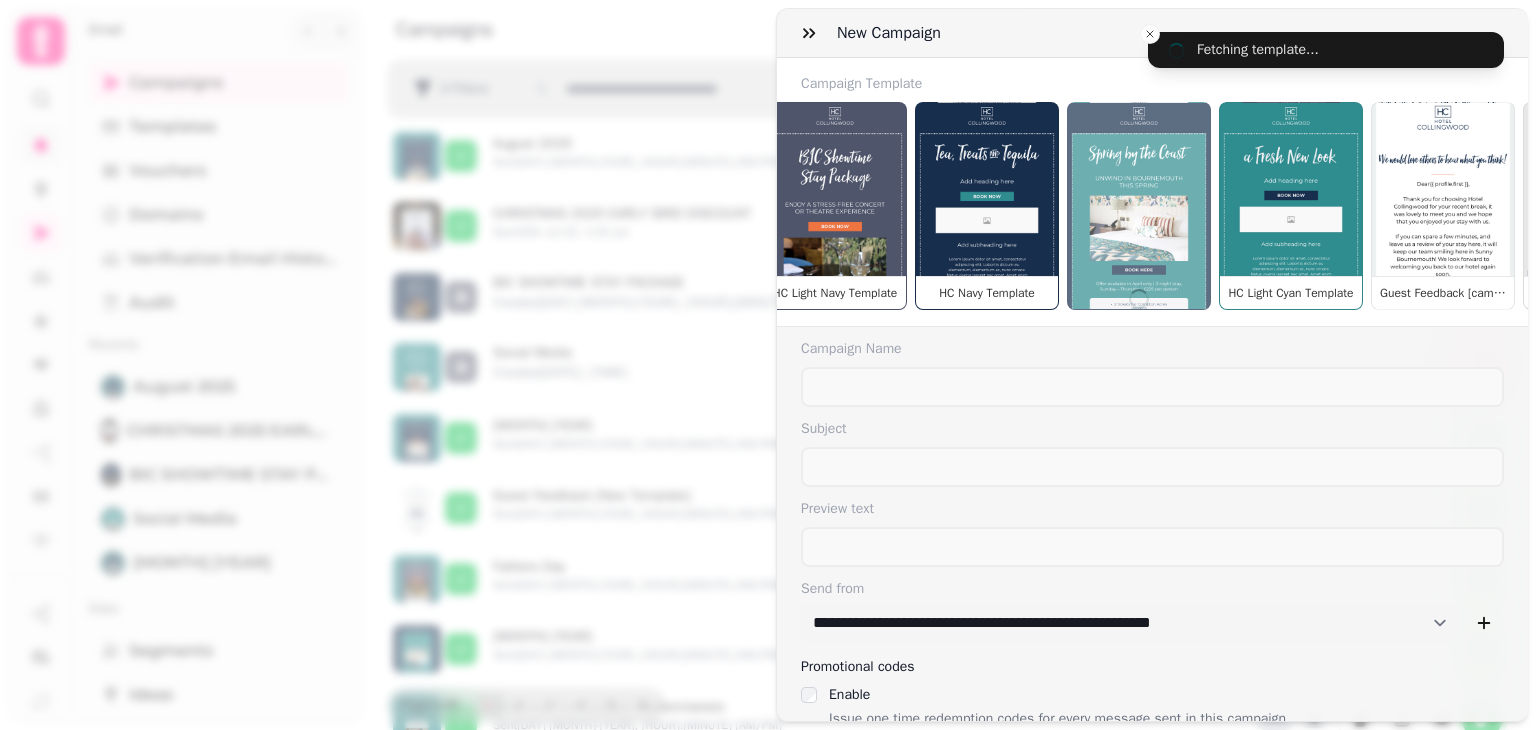 type on "**********" 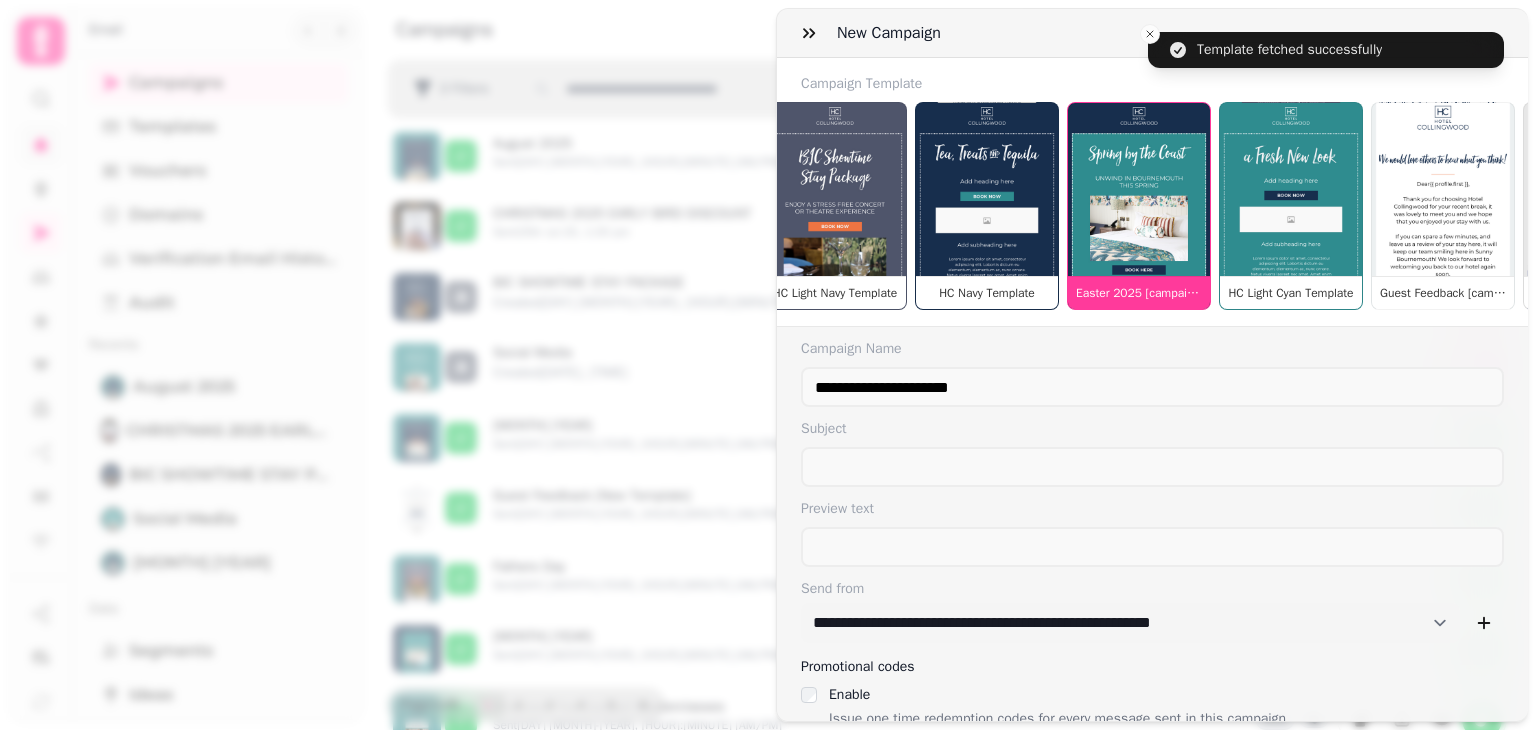 click on "Easter 2025 [campaign]" at bounding box center [1139, 206] 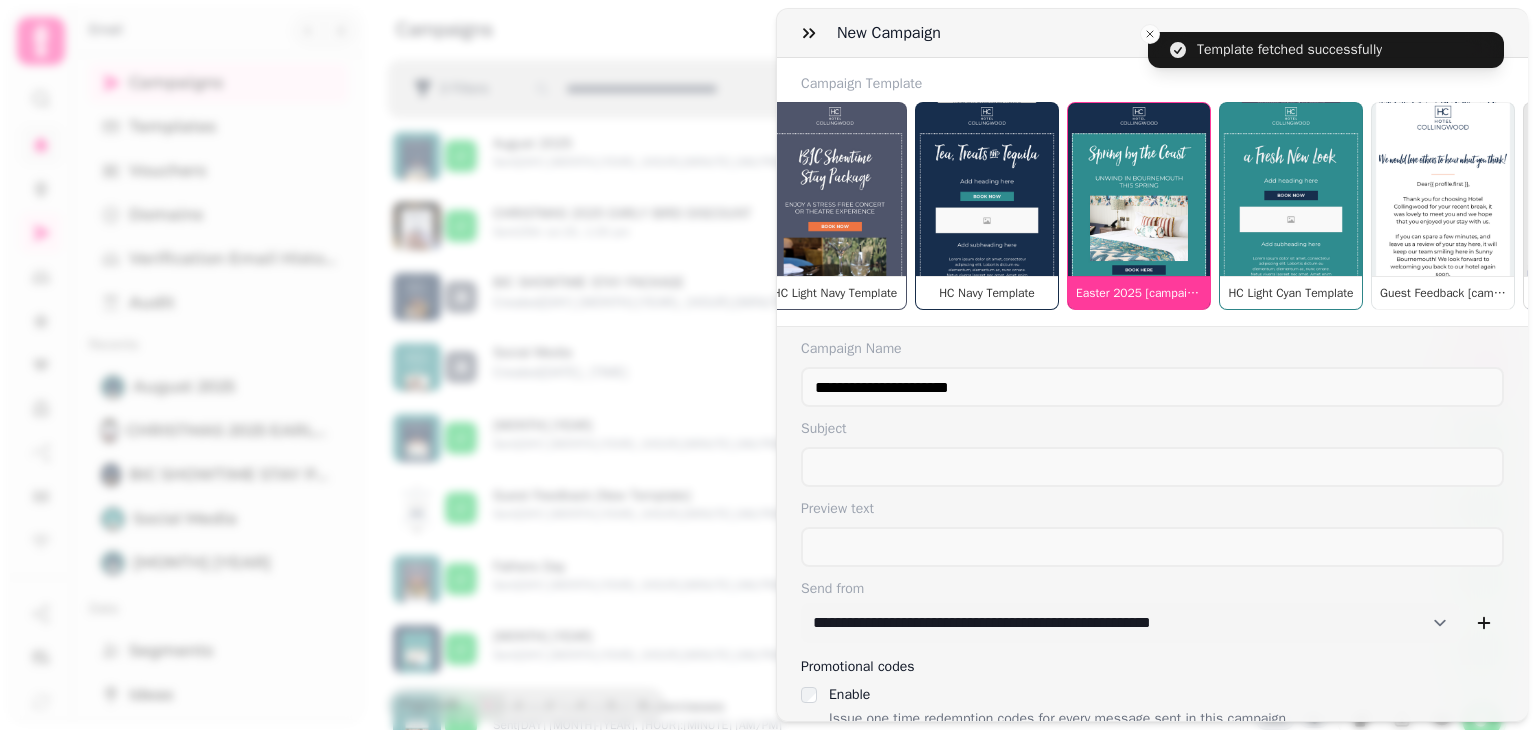 click on "New campaign" at bounding box center (1152, 33) 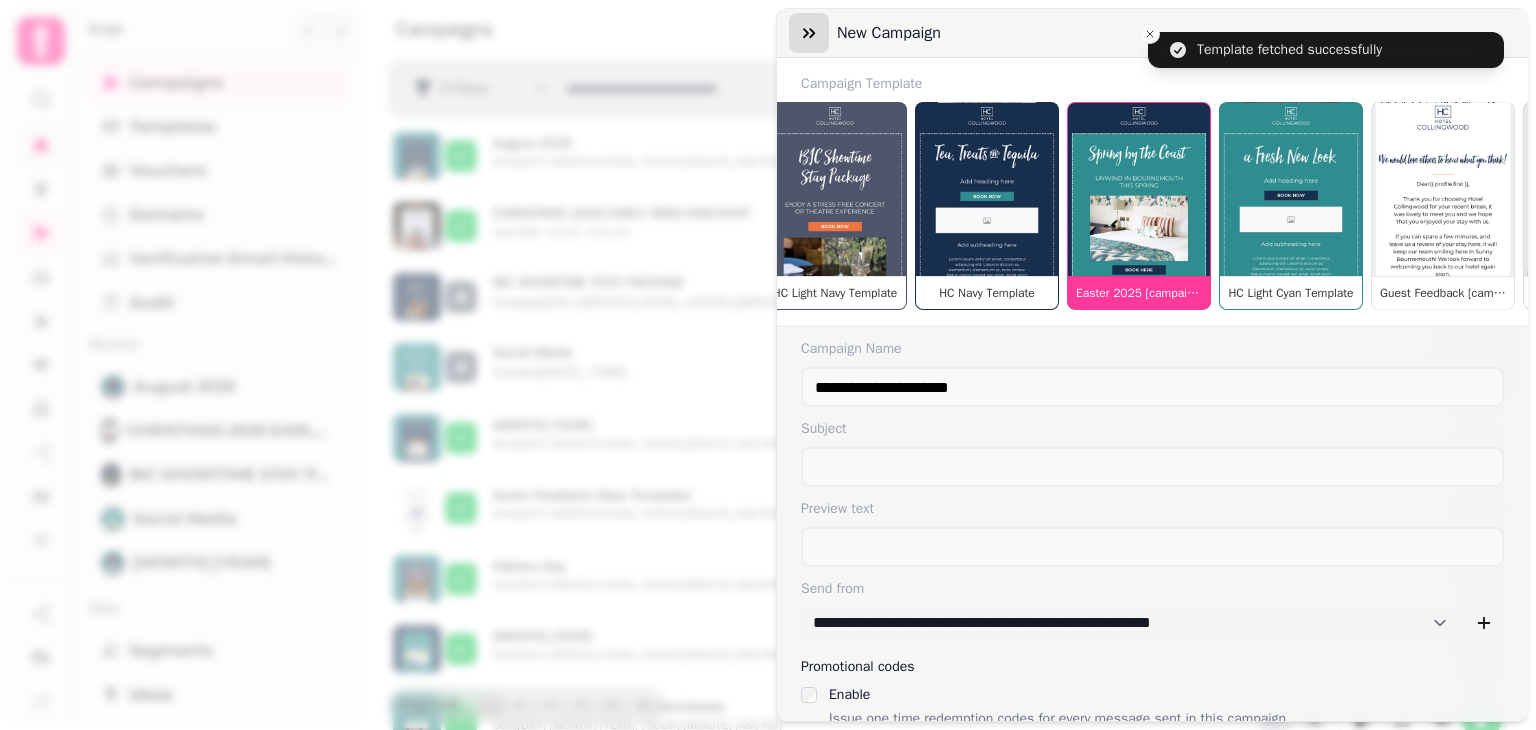click 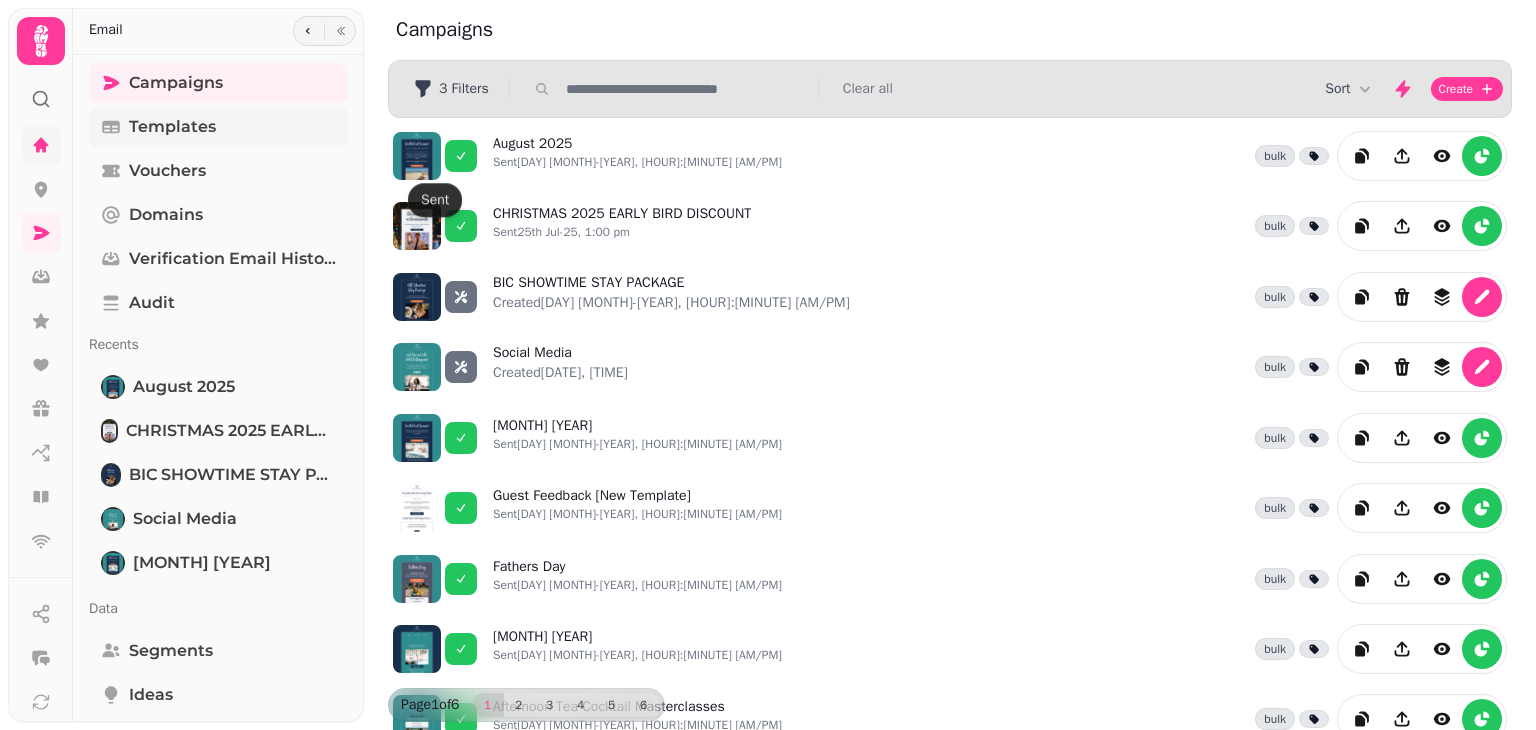 click on "Templates" at bounding box center (218, 127) 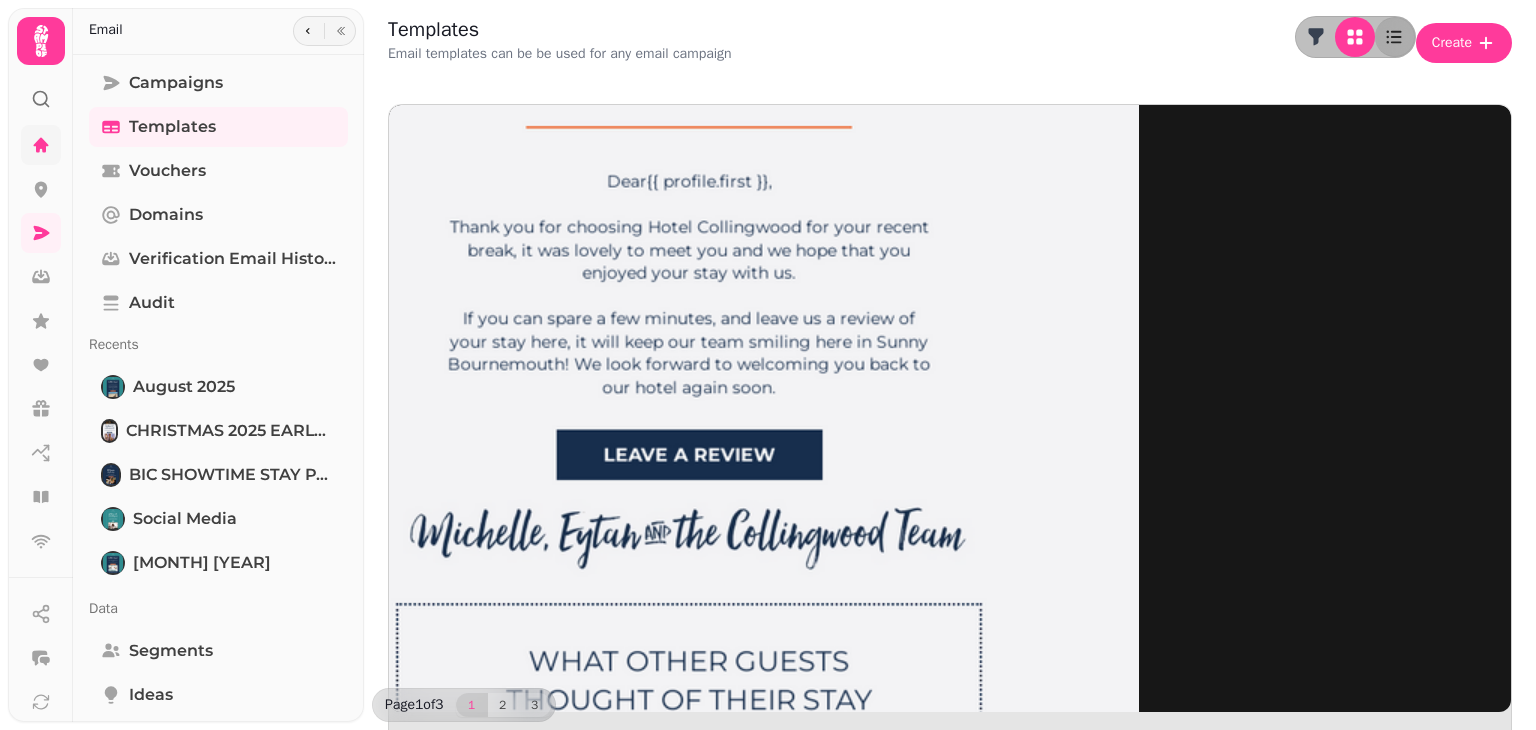 scroll, scrollTop: 171, scrollLeft: 0, axis: vertical 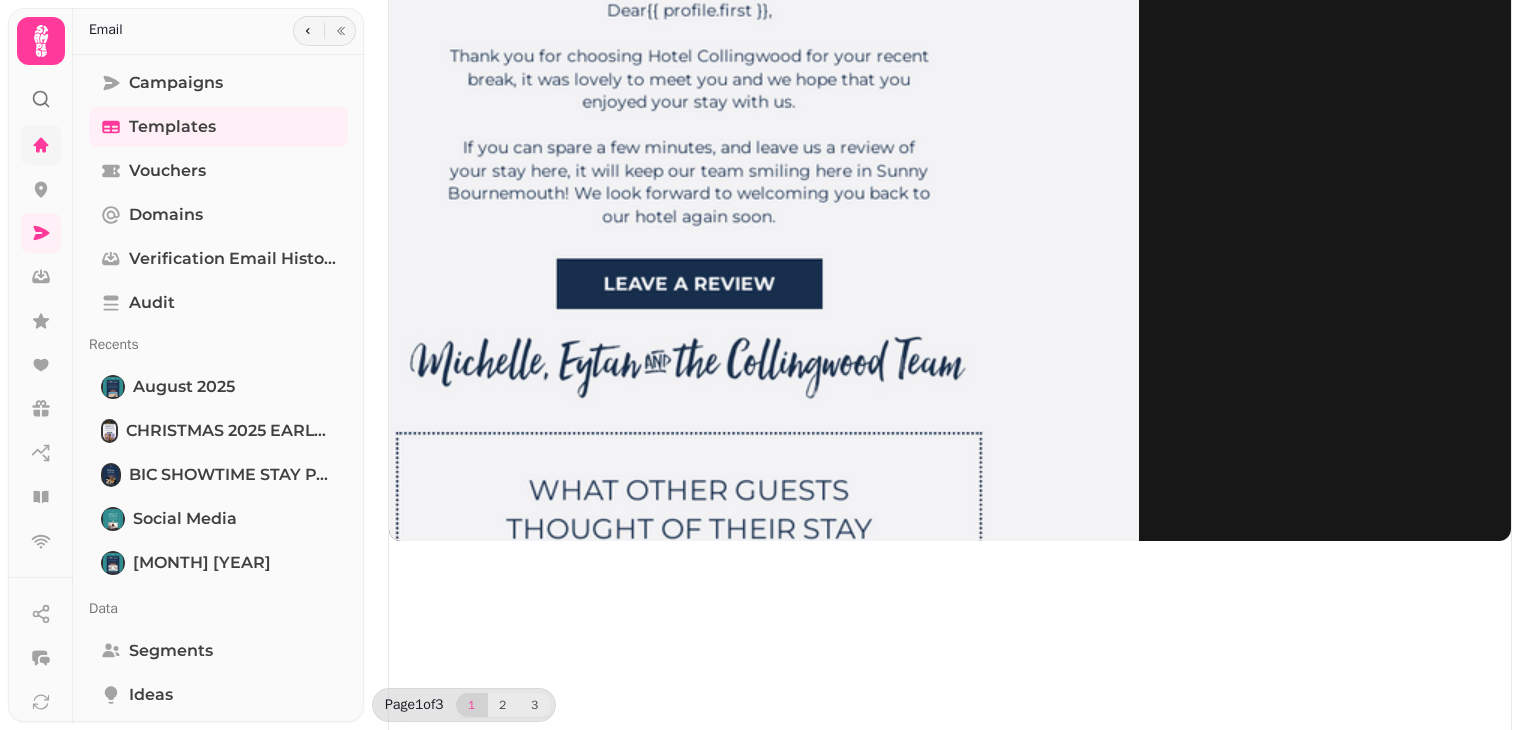 click at bounding box center (689, 4938) 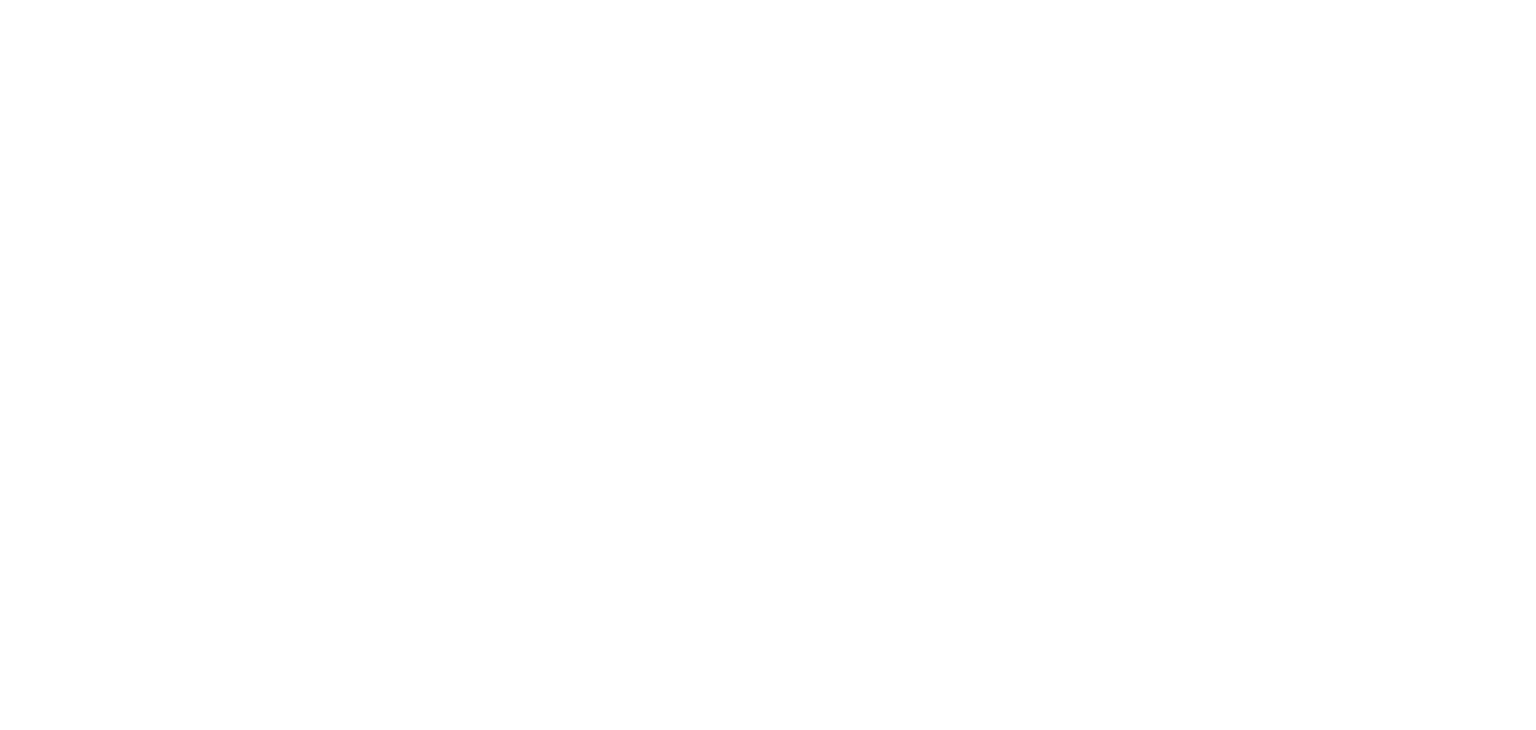 scroll, scrollTop: 0, scrollLeft: 0, axis: both 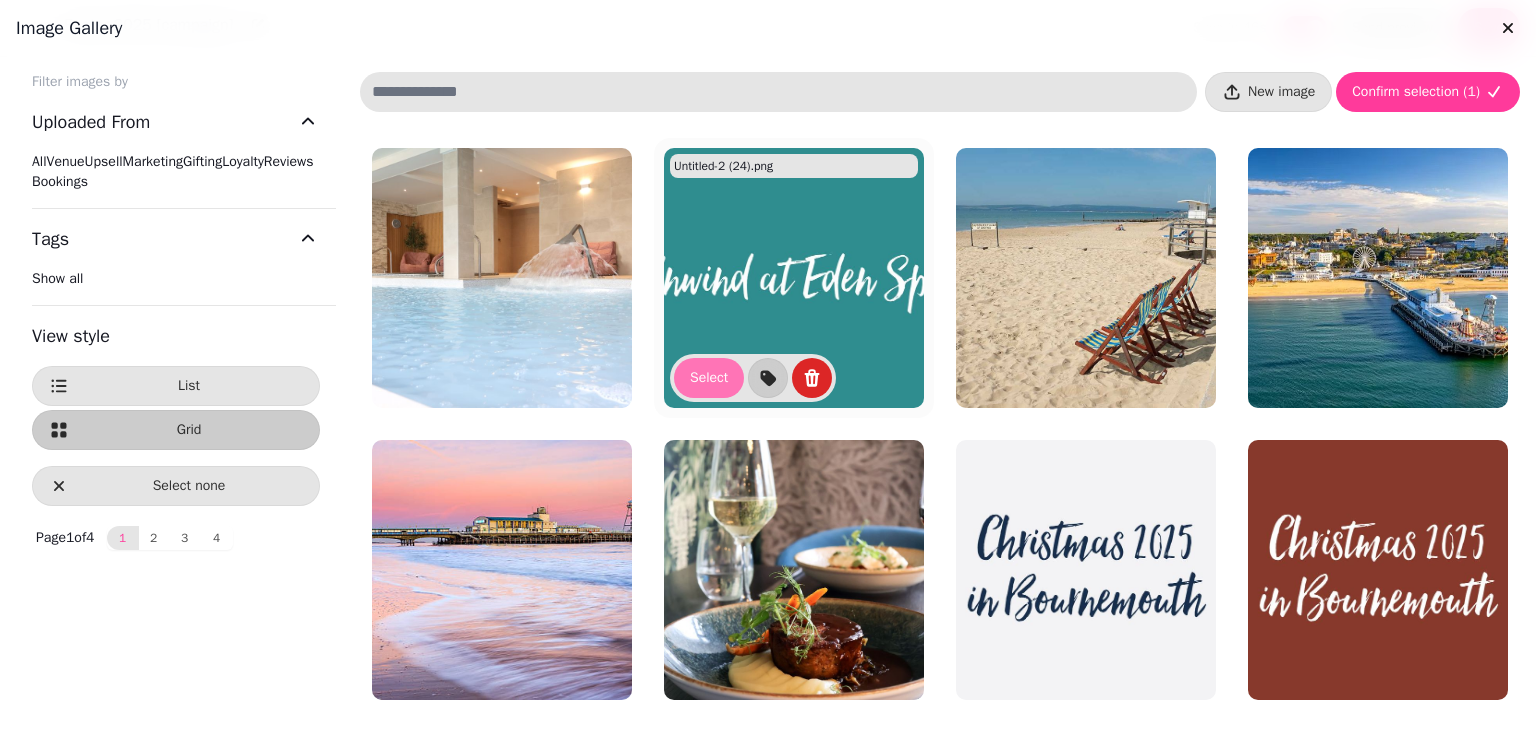 click on "Select" at bounding box center [709, 378] 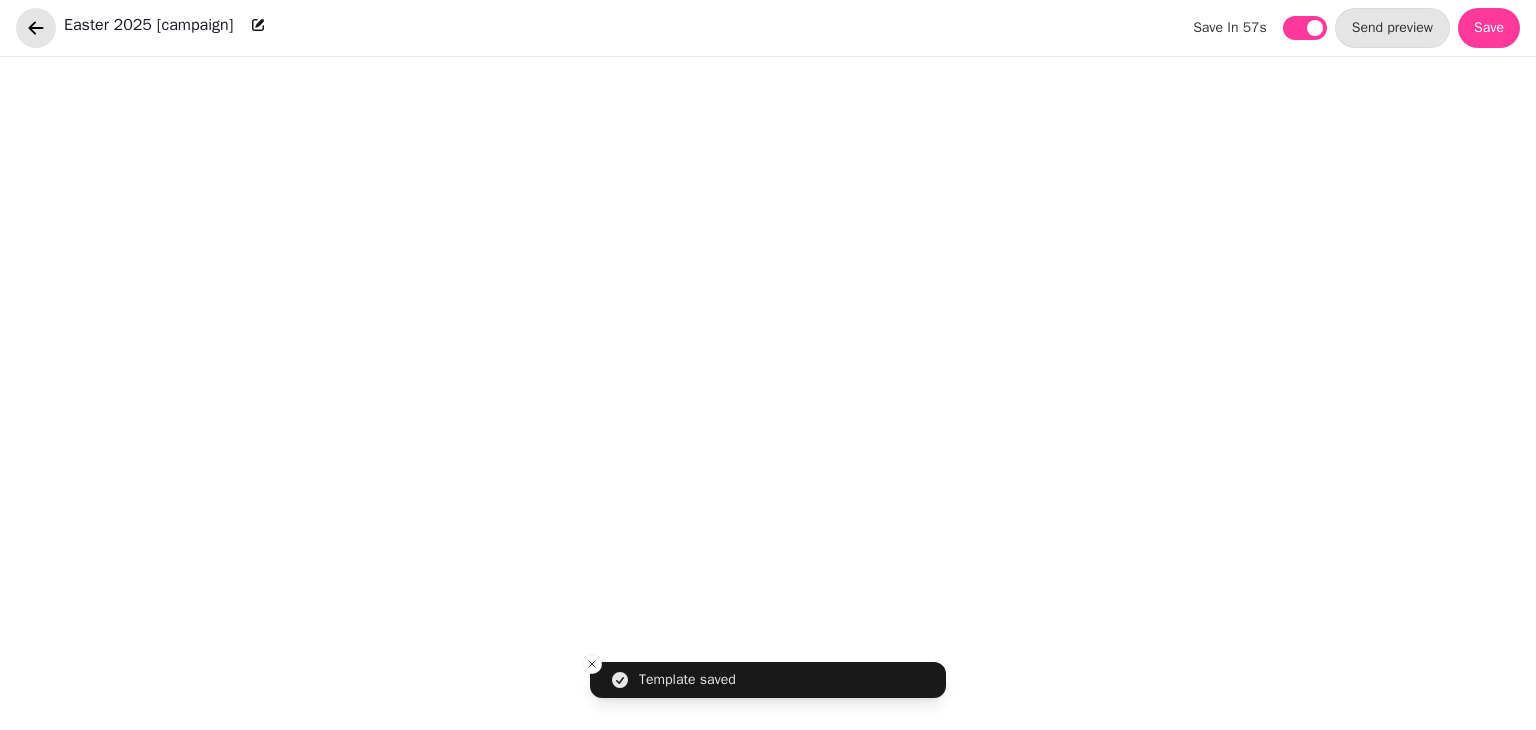 click 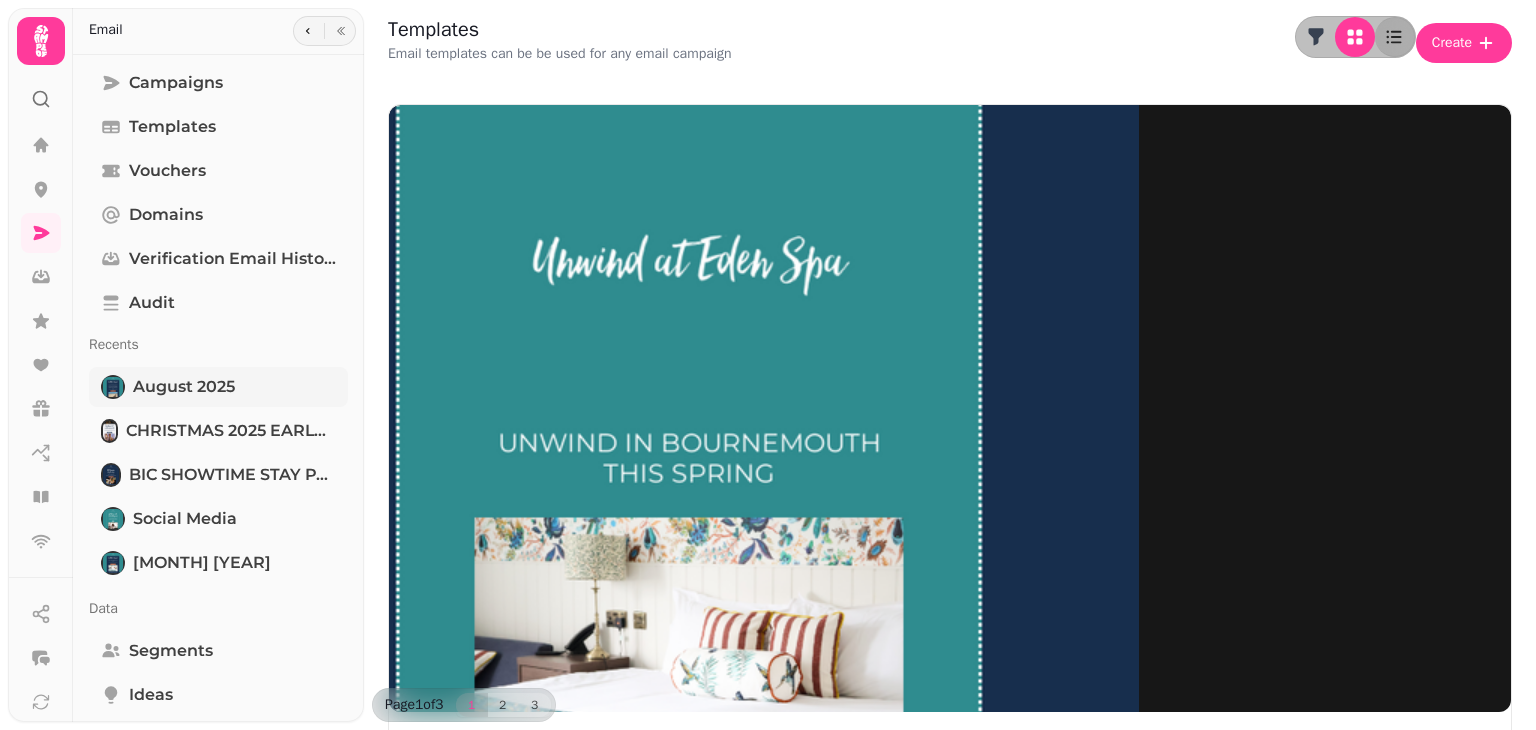 click on "August 2025" at bounding box center [184, 387] 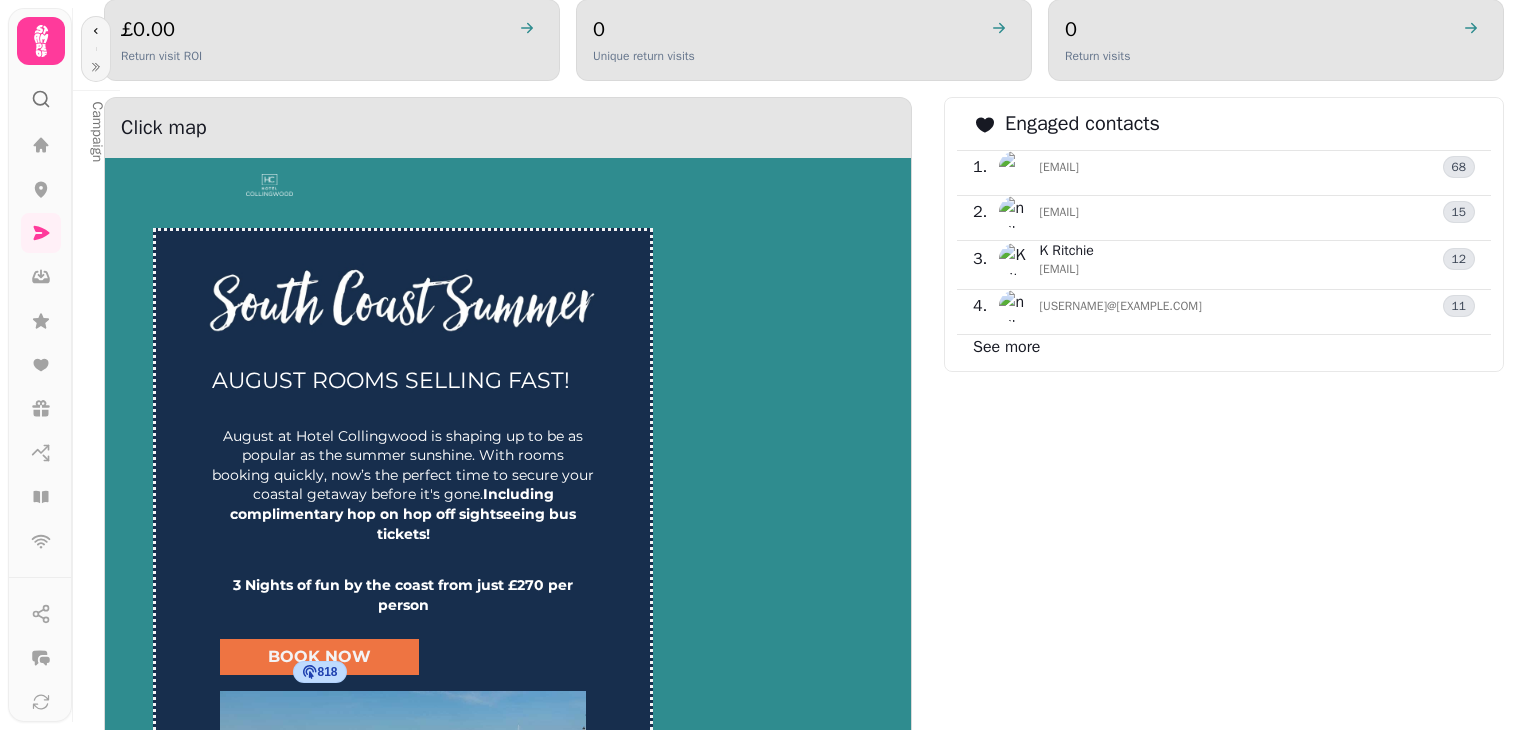 scroll, scrollTop: 1147, scrollLeft: 0, axis: vertical 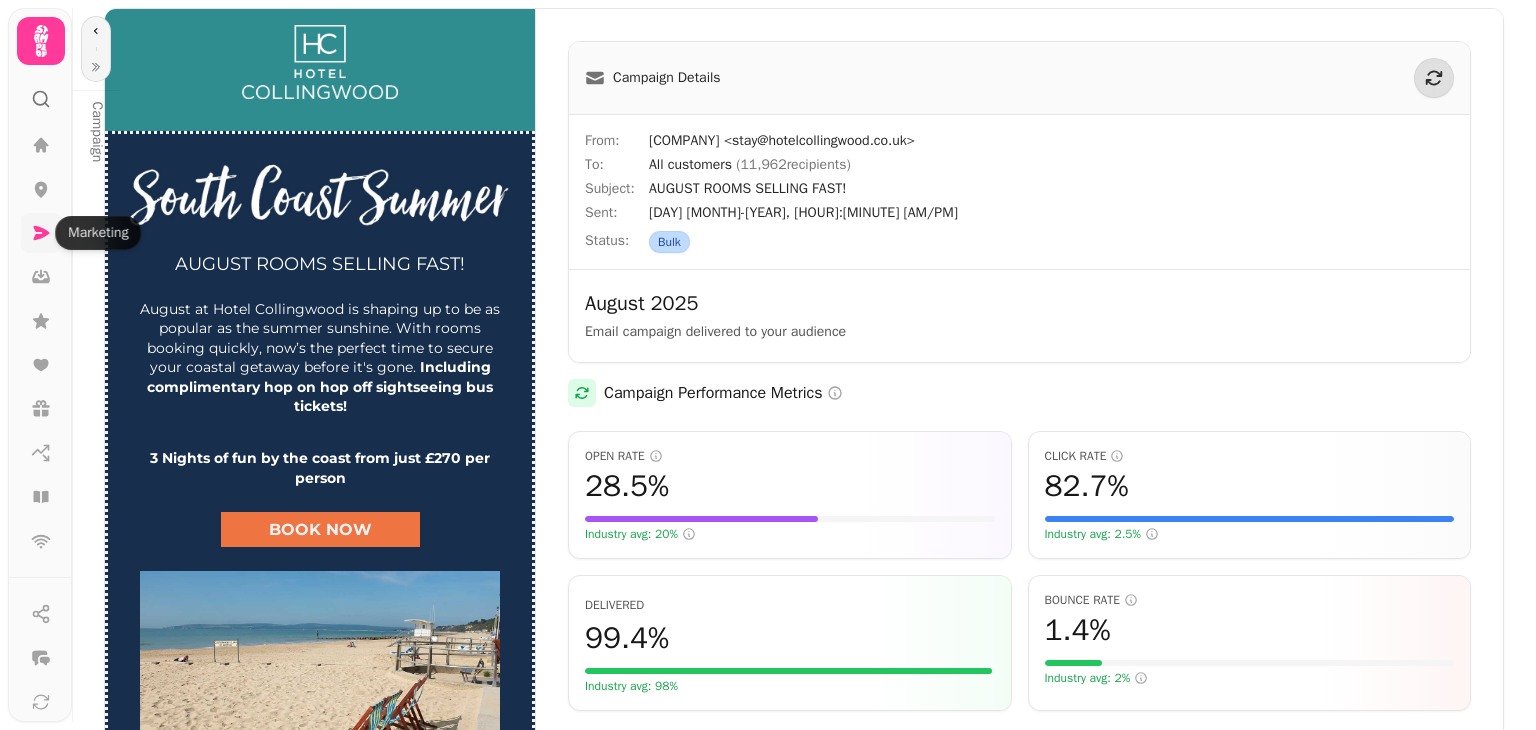click 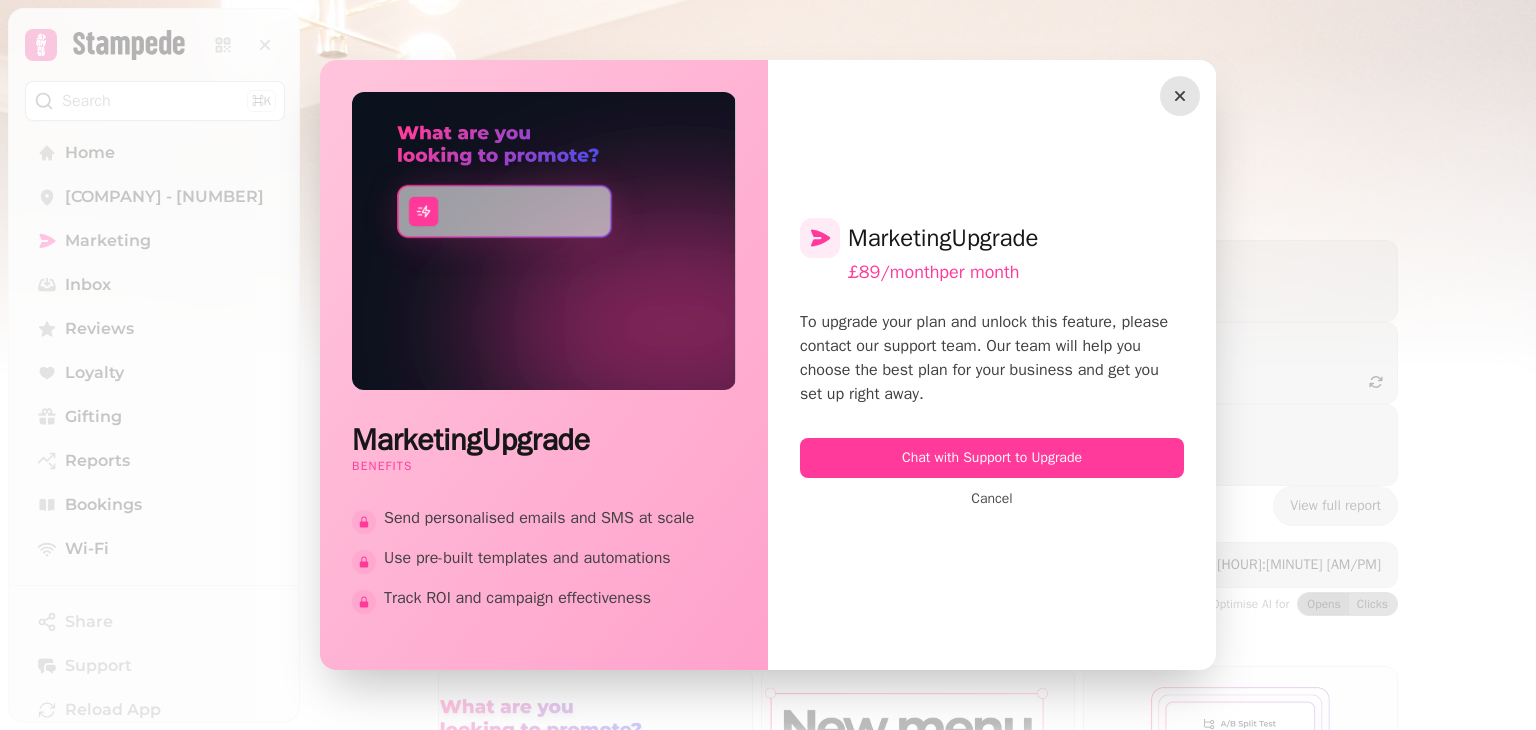 click 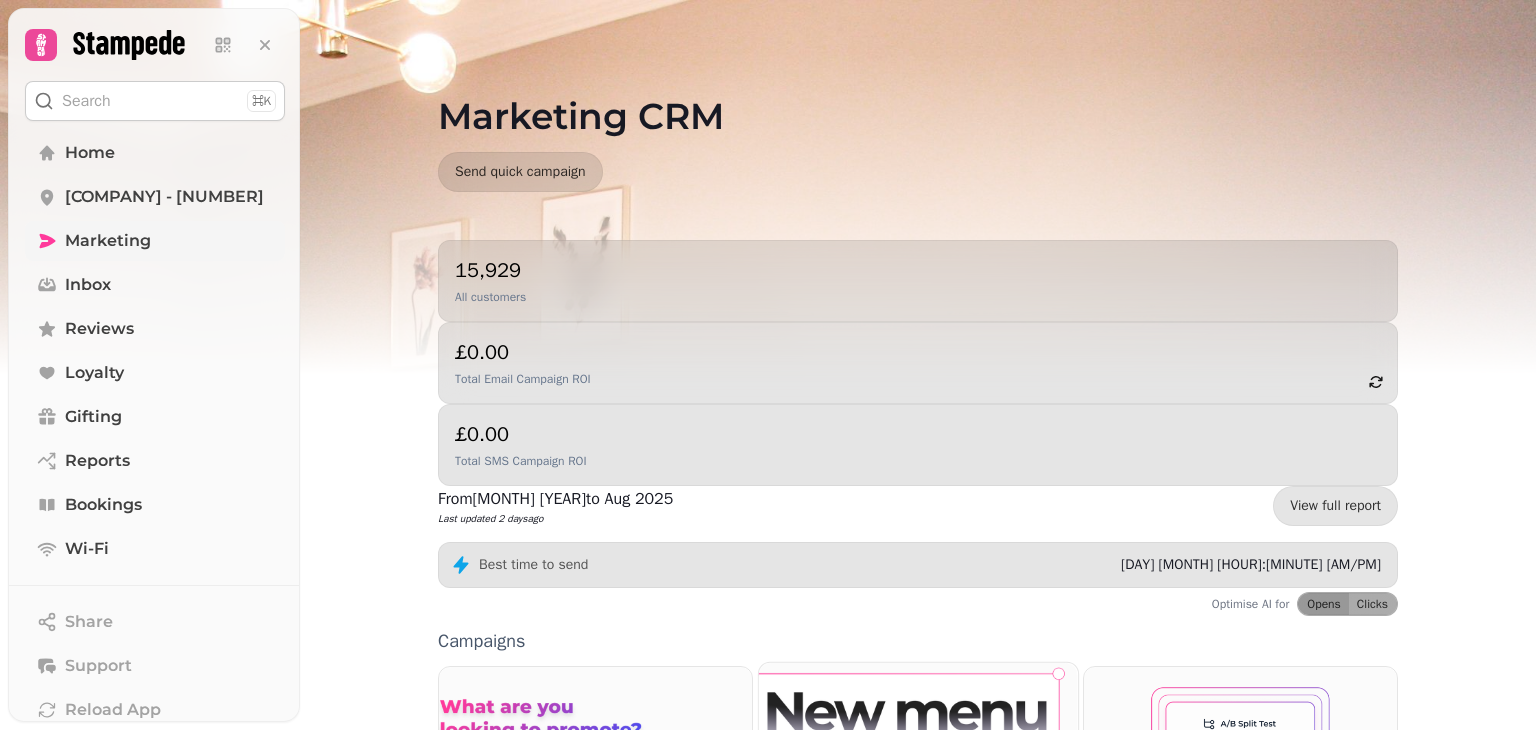 click at bounding box center (918, 849) 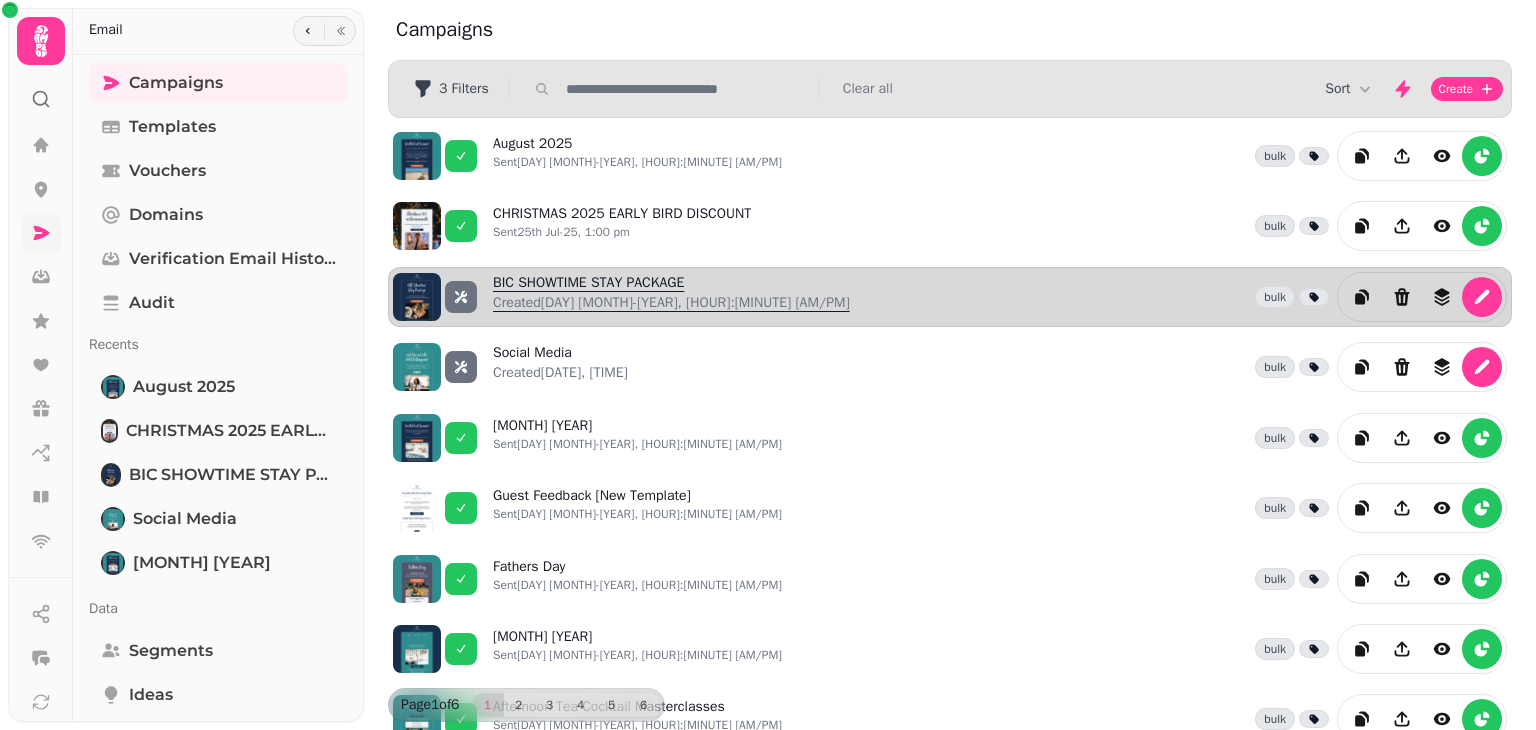 click on "BIC SHOWTIME STAY PACKAGE Created  [DATE], [TIME]" at bounding box center [671, 297] 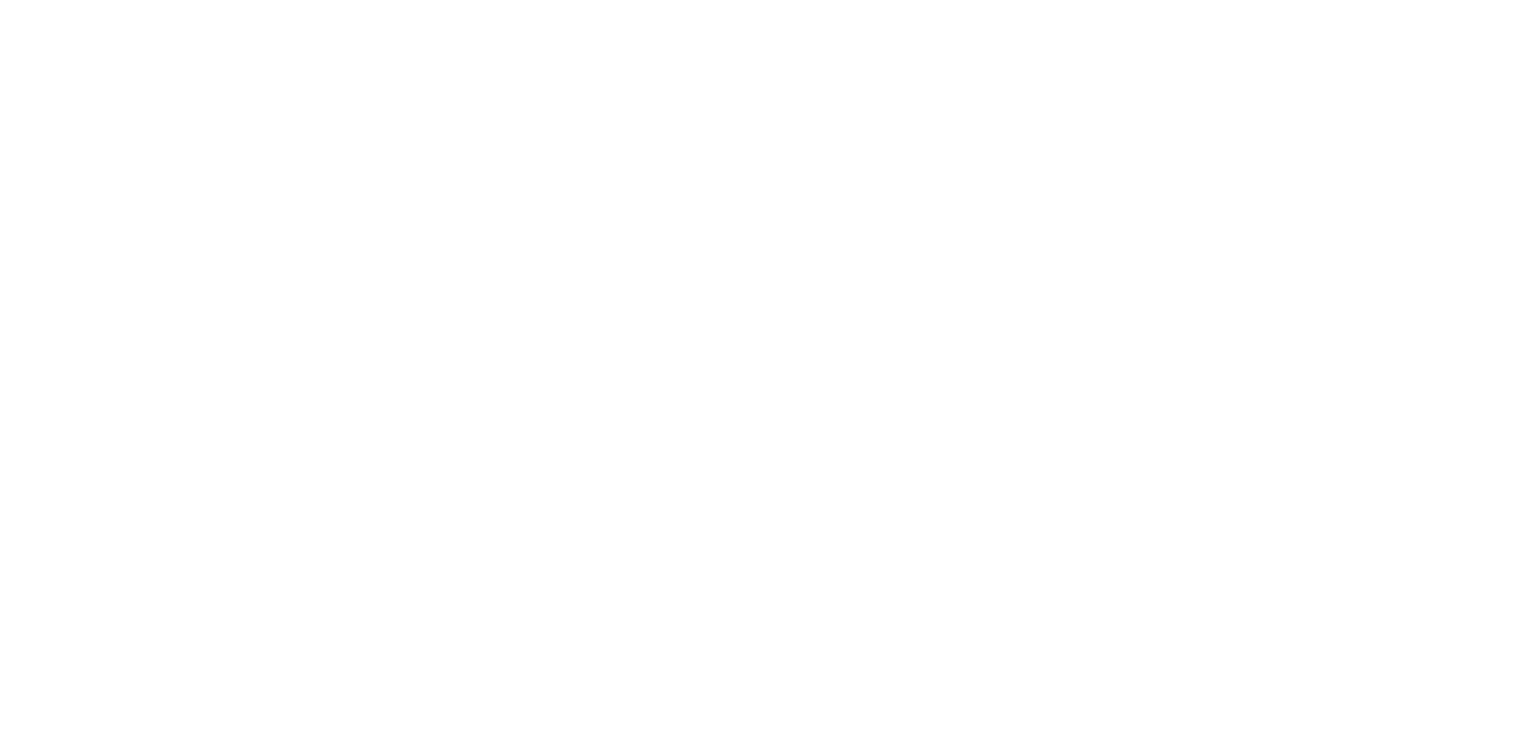 select on "**********" 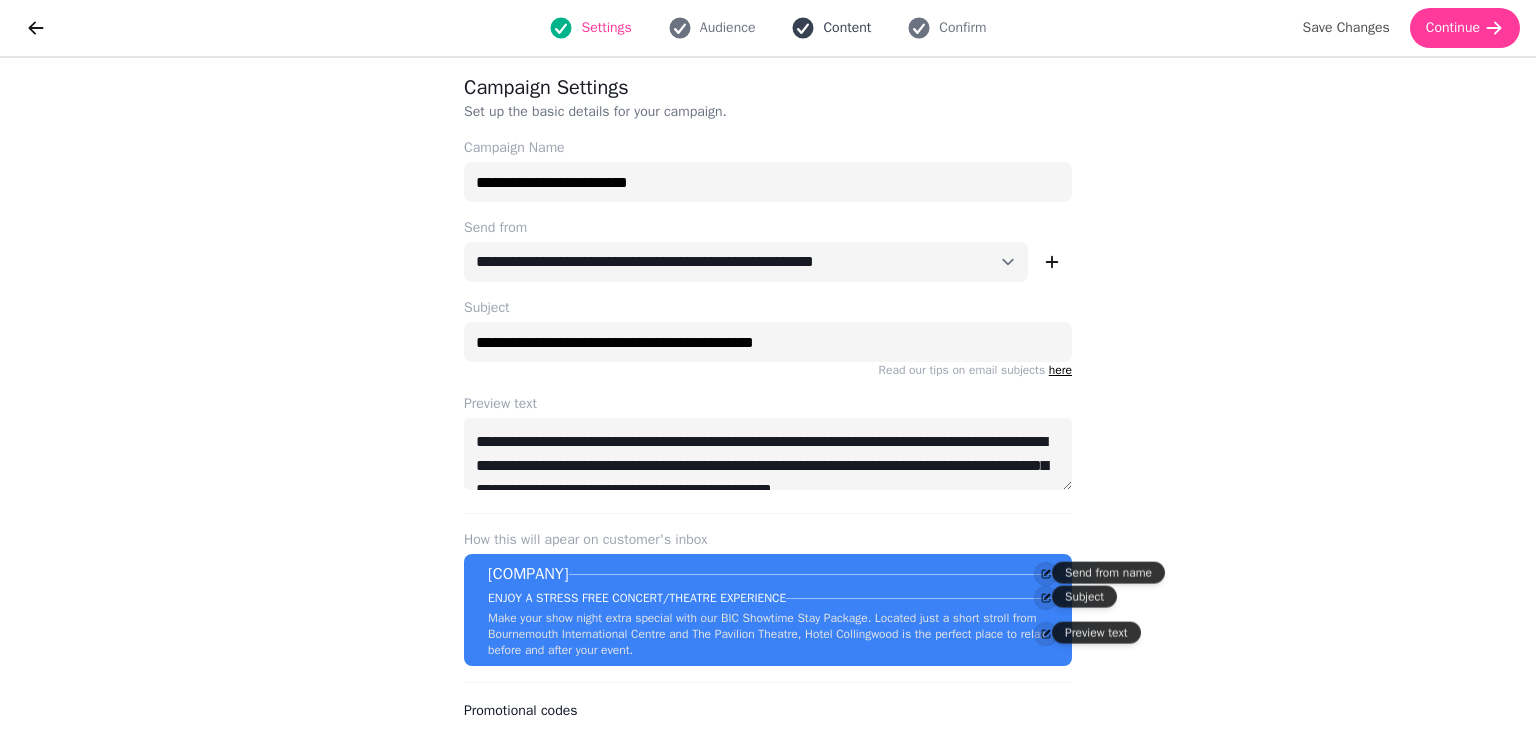 click on "Content" at bounding box center (847, 28) 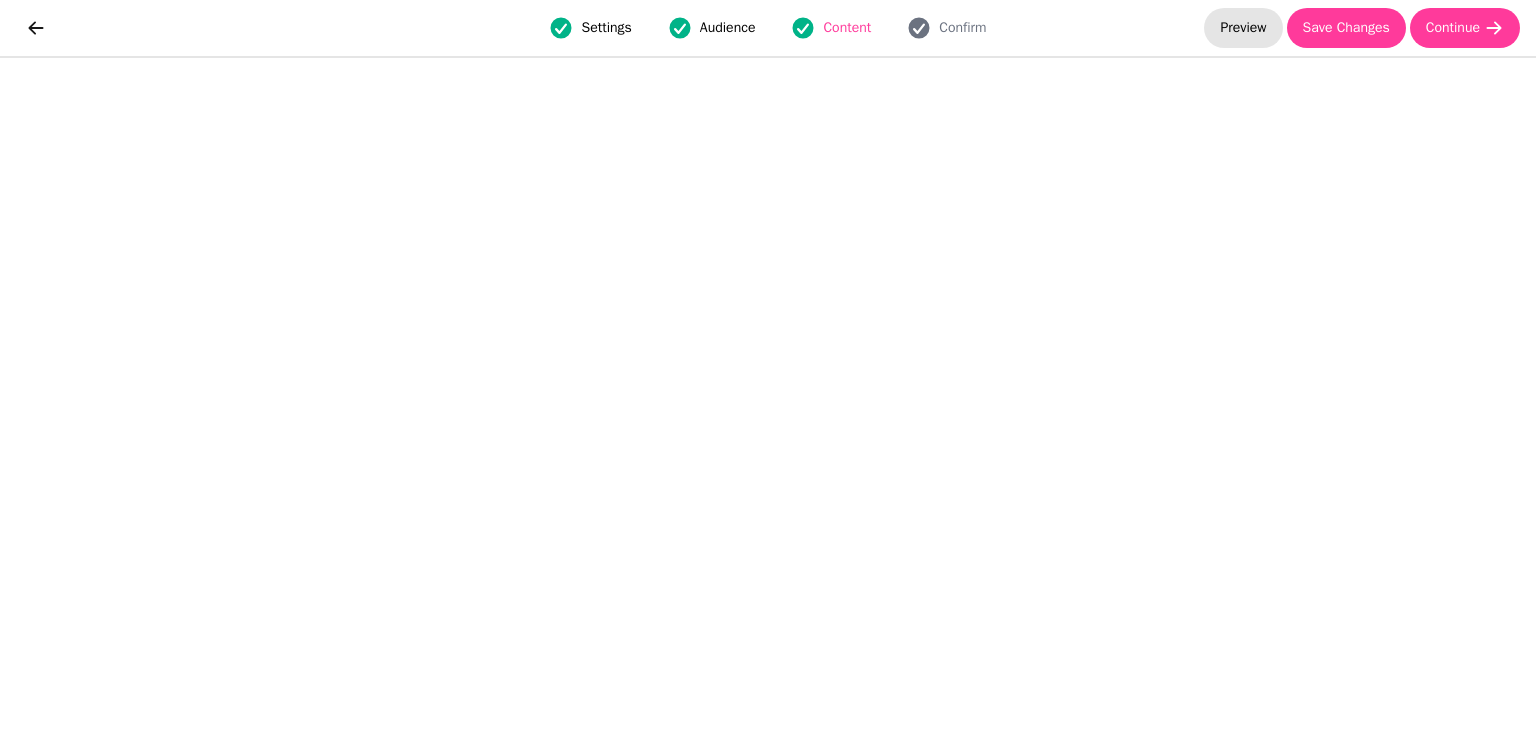 click on "Preview" at bounding box center [1243, 28] 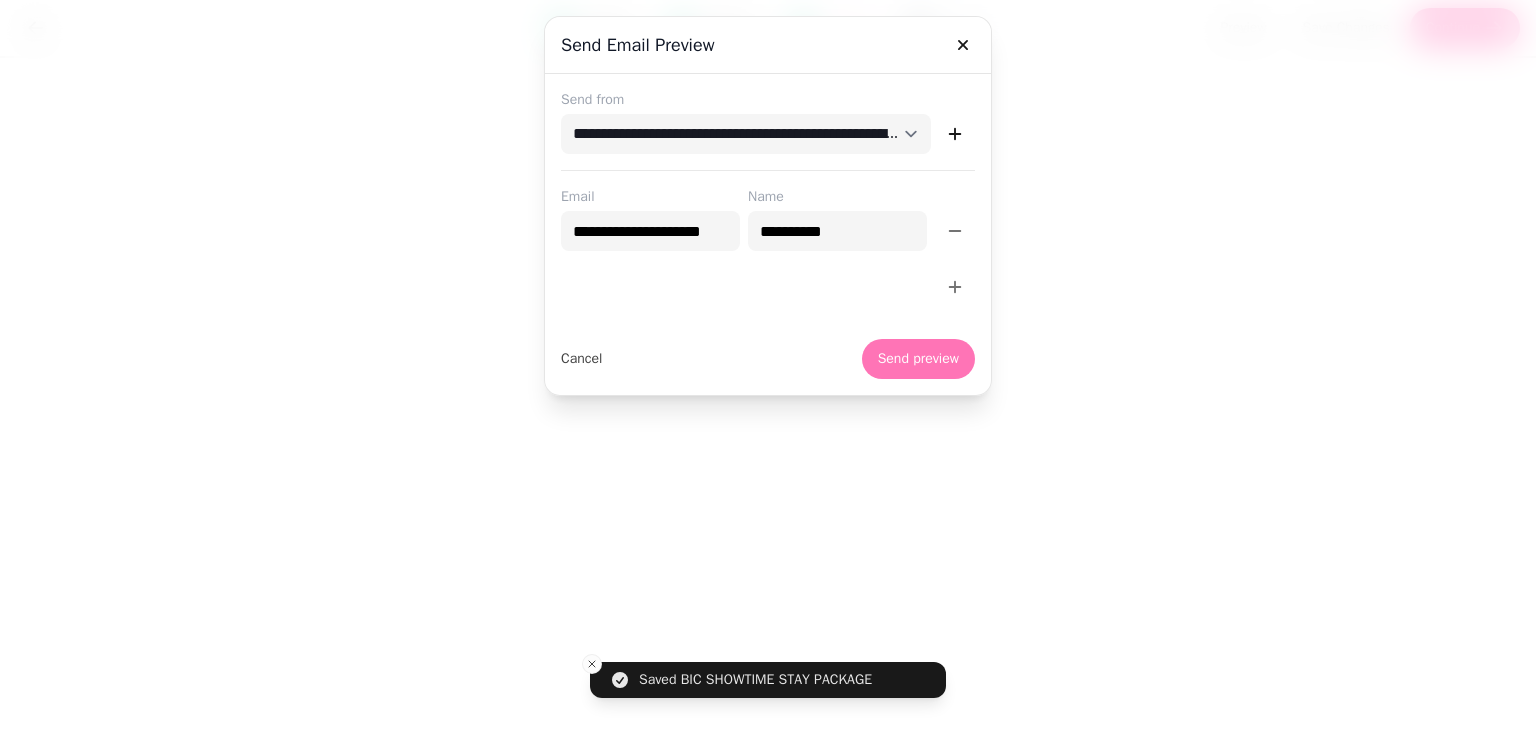 click on "Send preview" at bounding box center (918, 359) 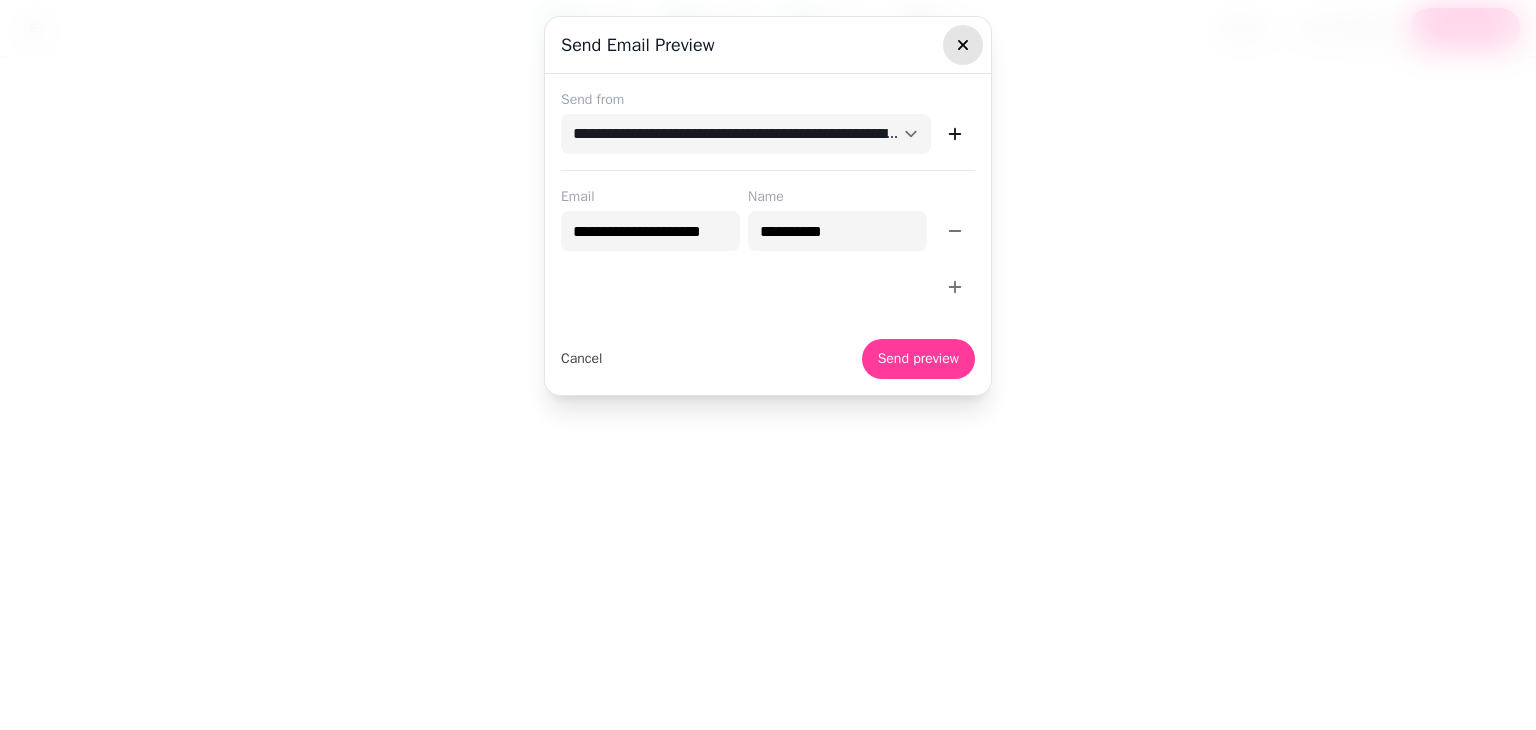 click 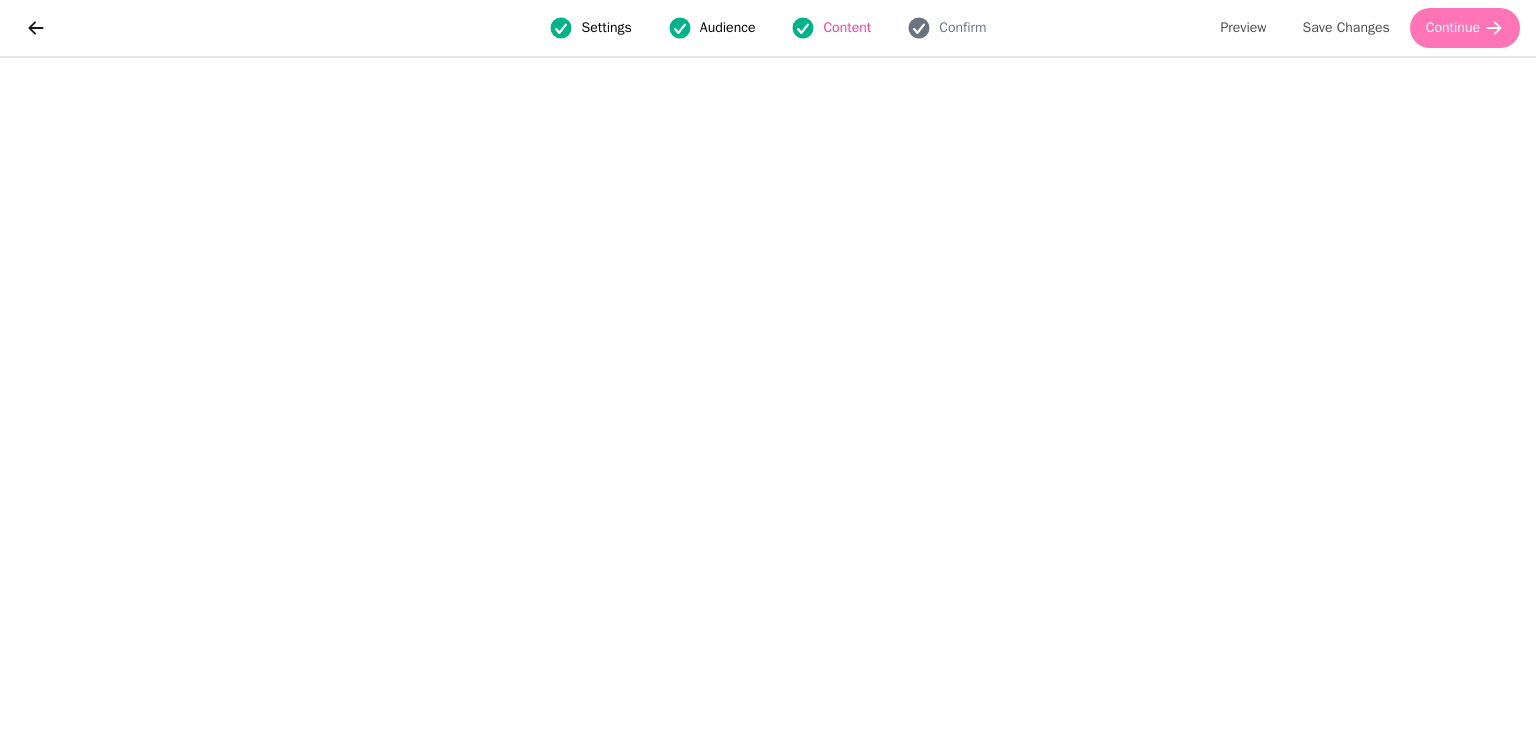click on "Continue" at bounding box center (1465, 28) 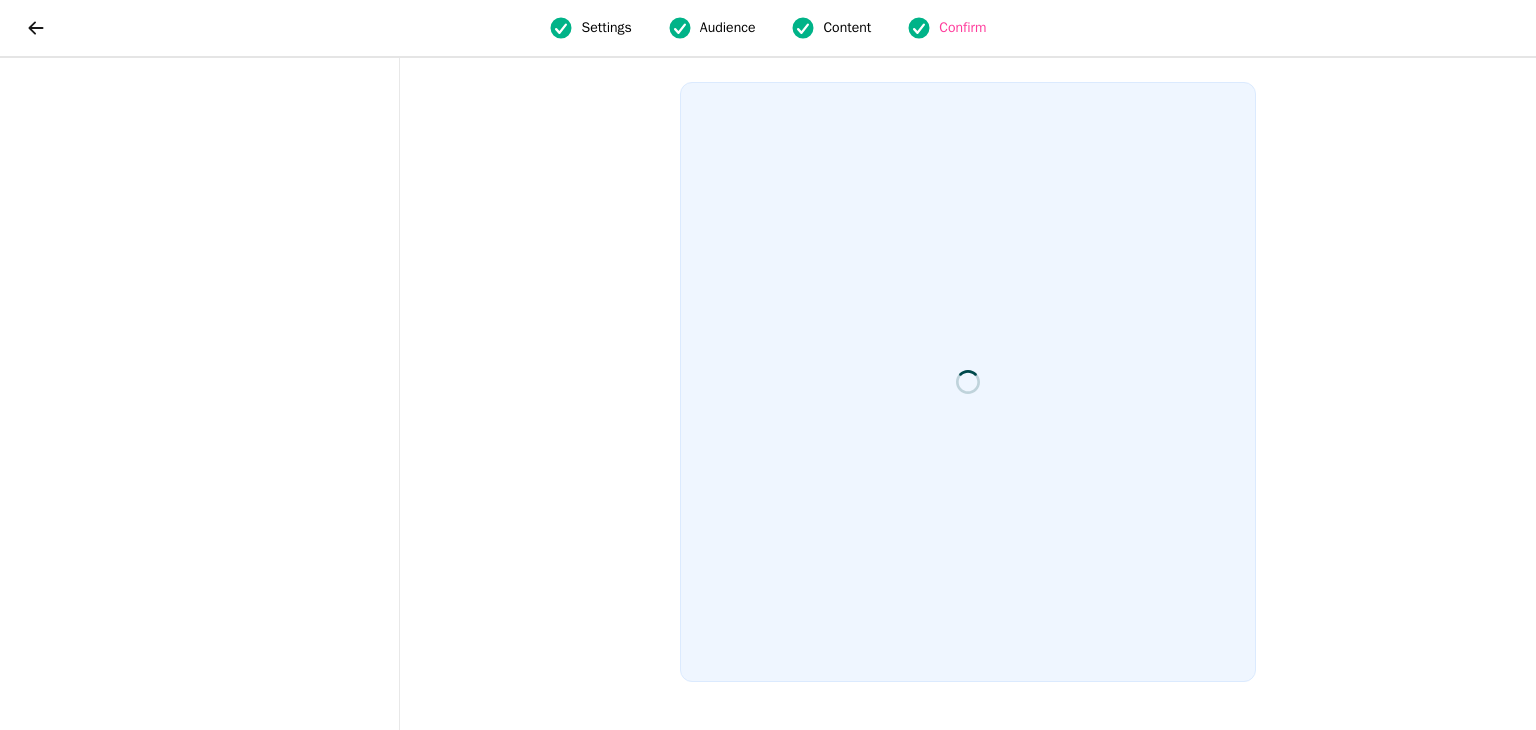 scroll, scrollTop: 0, scrollLeft: 0, axis: both 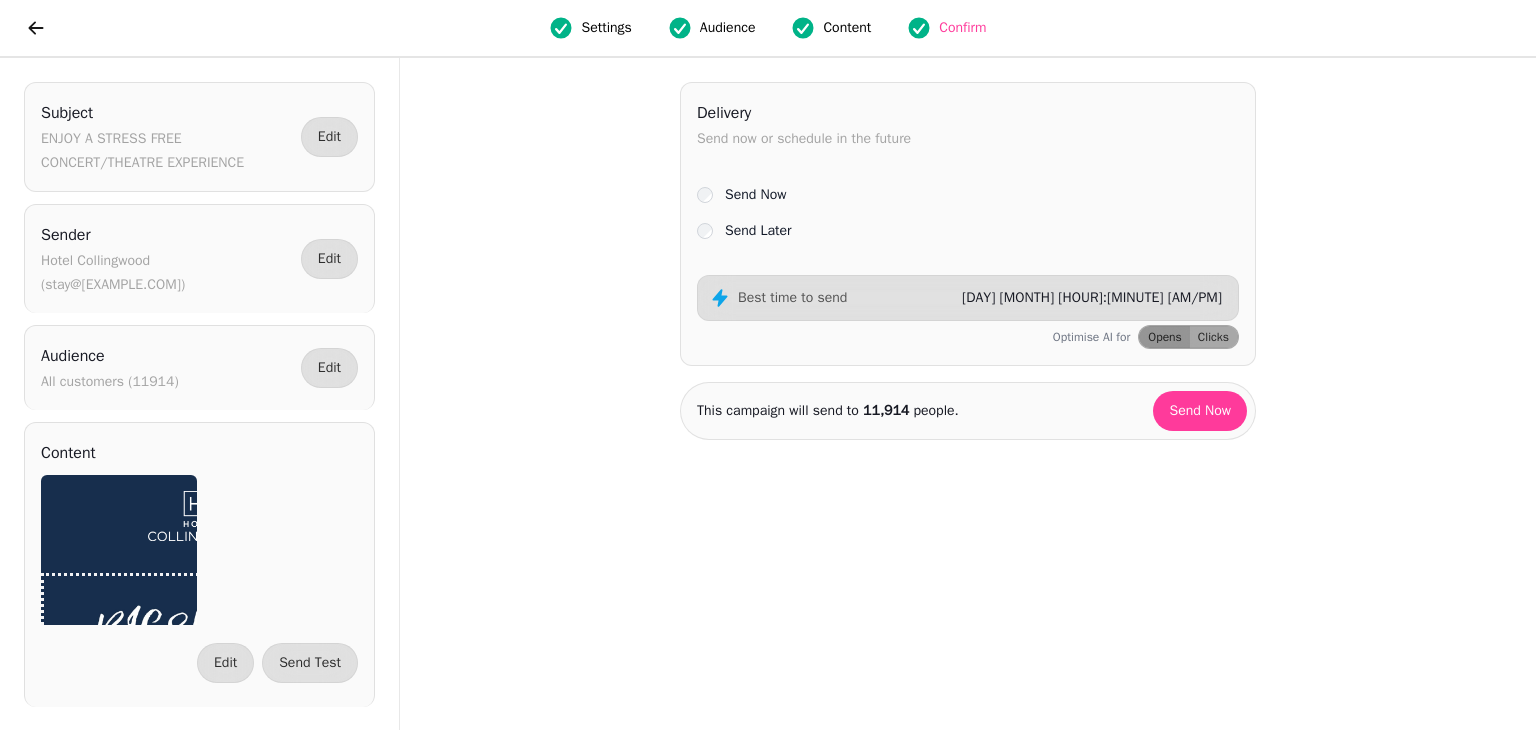 click on "Send Later" at bounding box center [758, 231] 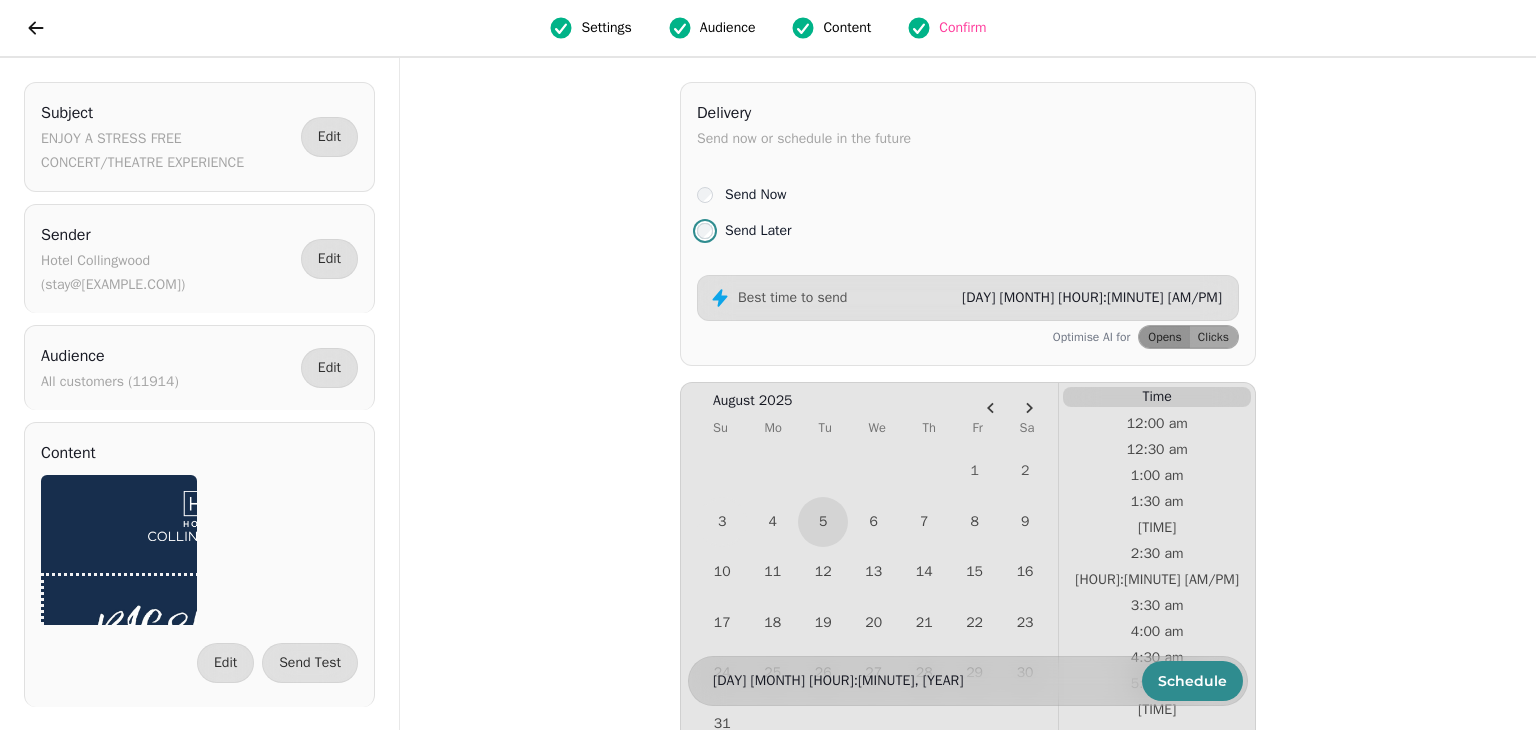 click on "Settings" at bounding box center (606, 28) 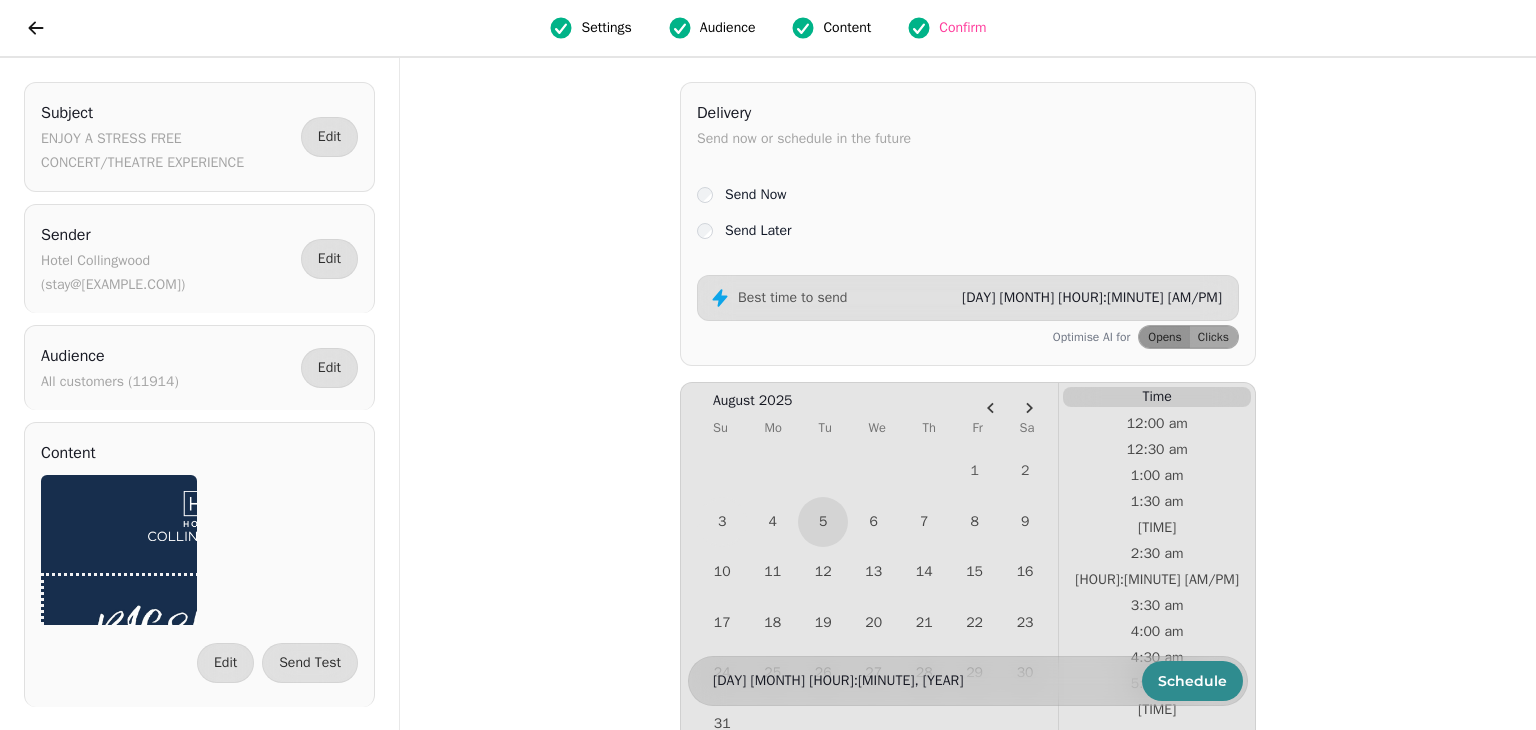 select on "**********" 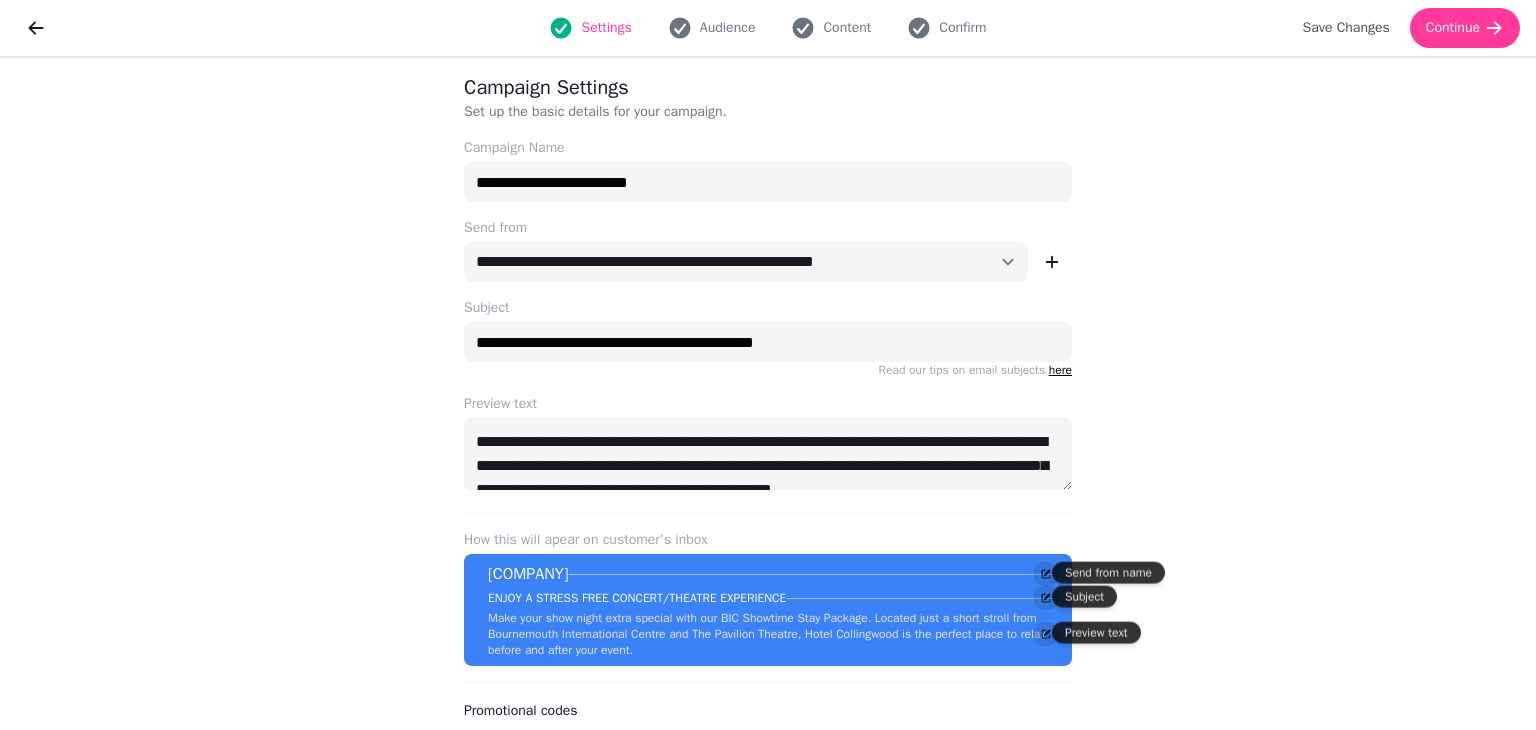 scroll, scrollTop: 60, scrollLeft: 0, axis: vertical 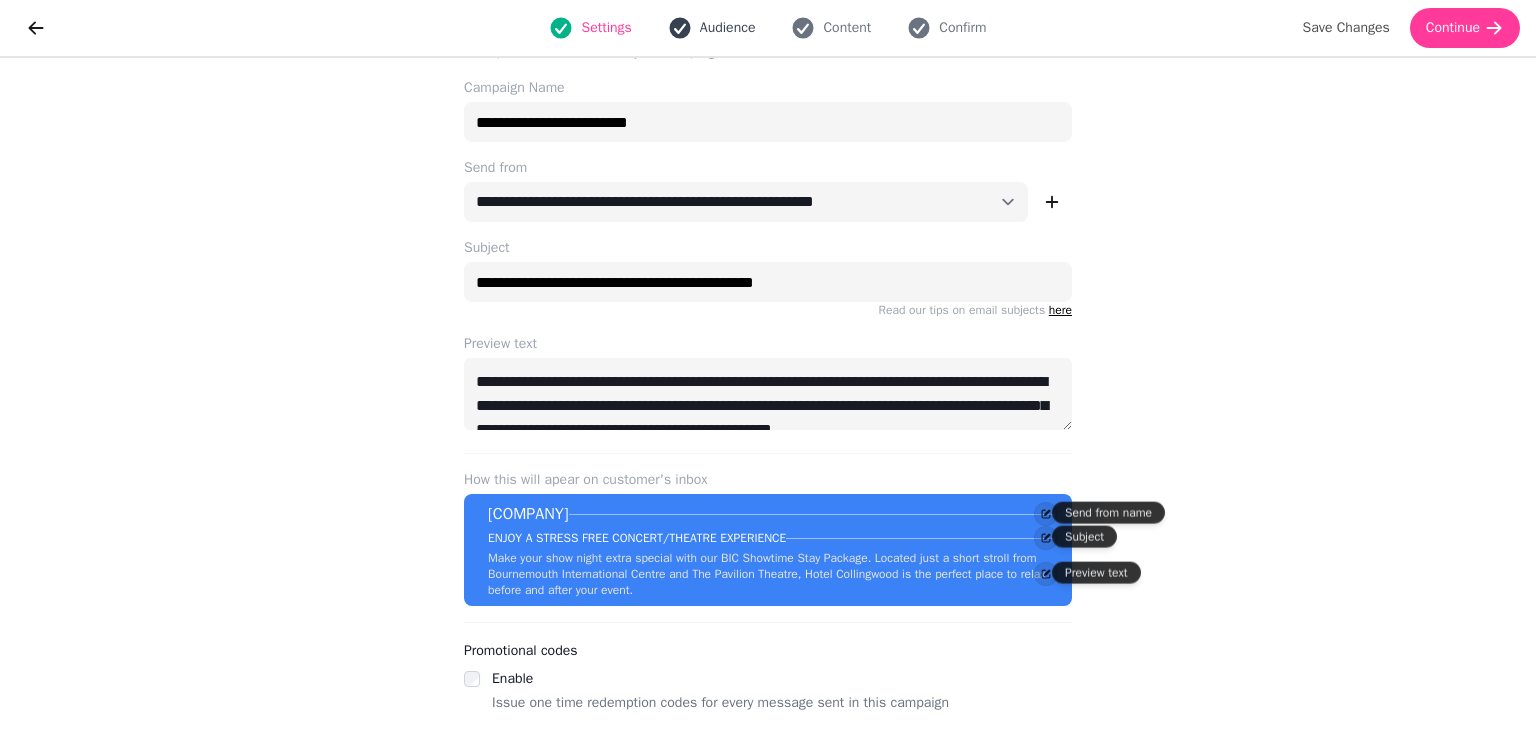 click on "Audience" at bounding box center [728, 28] 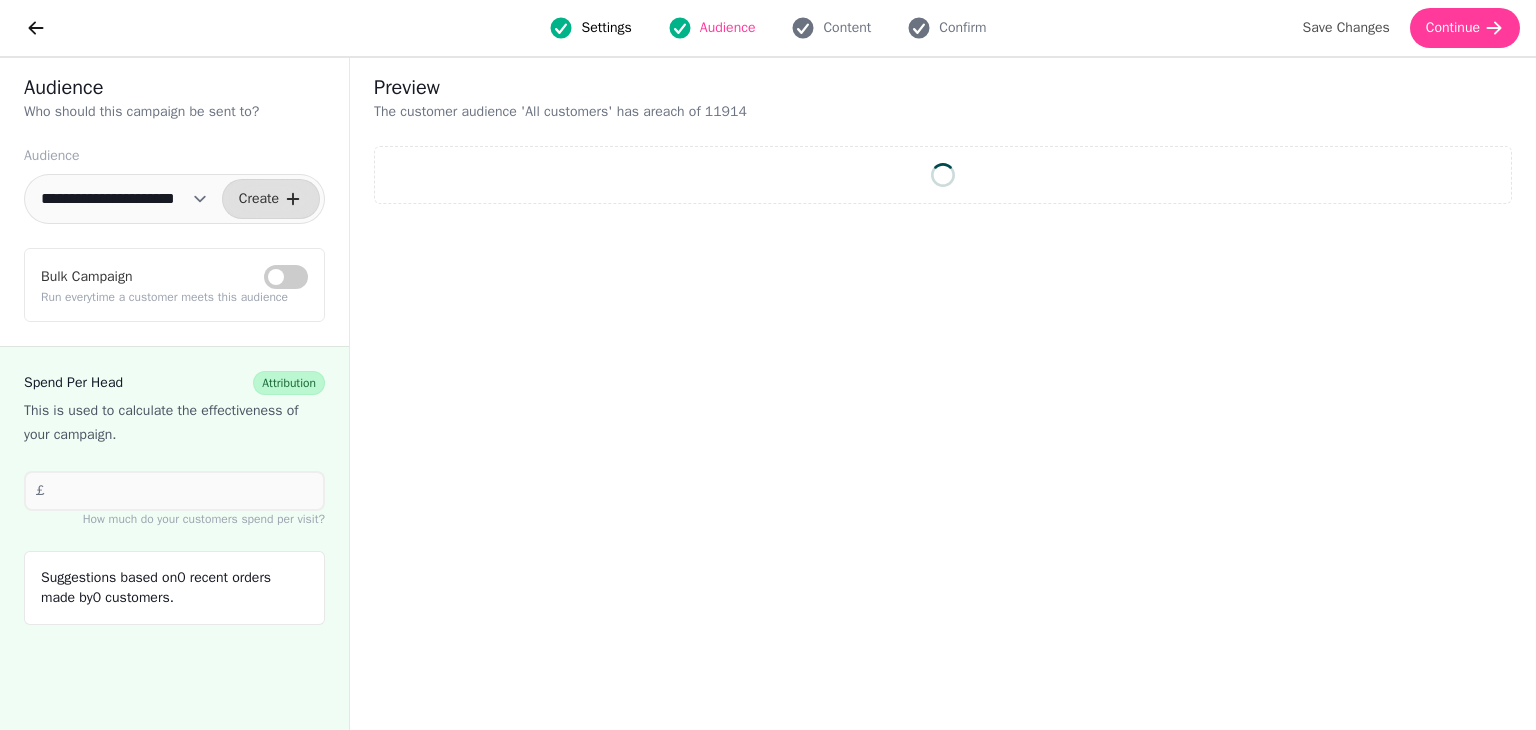 select on "**" 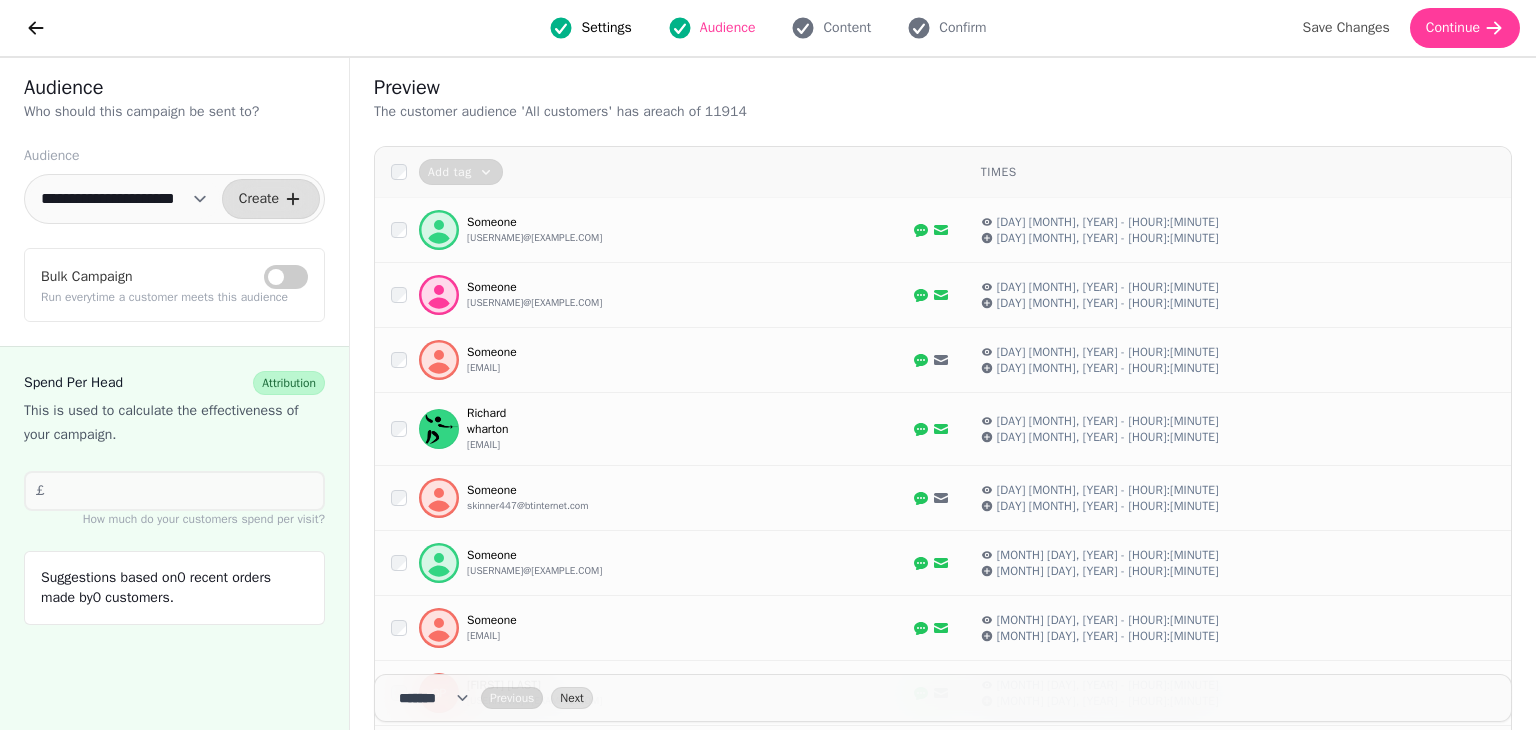 click on "**********" at bounding box center [124, 199] 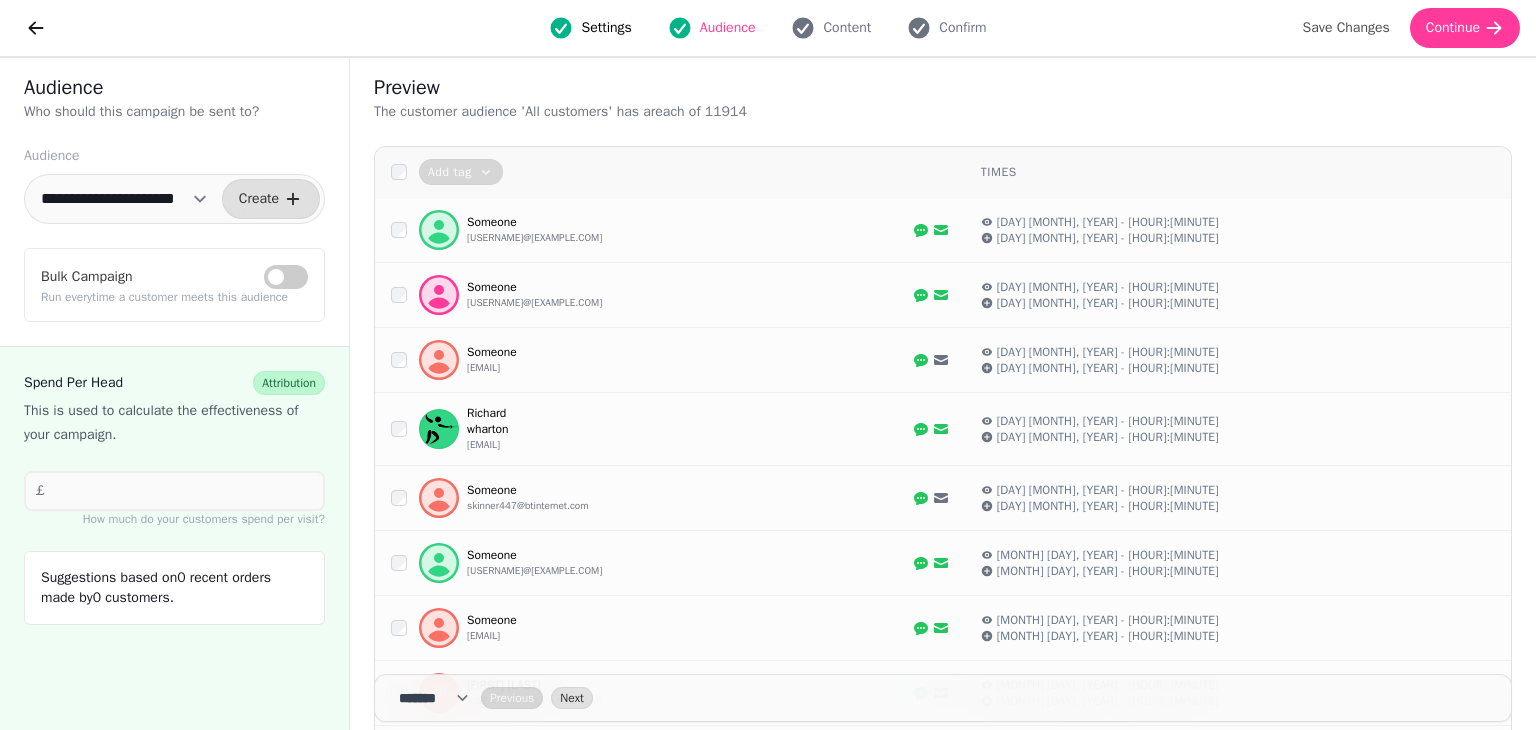 click on "The customer audience ' All customers ' has   a  reach of   11914" at bounding box center (630, 112) 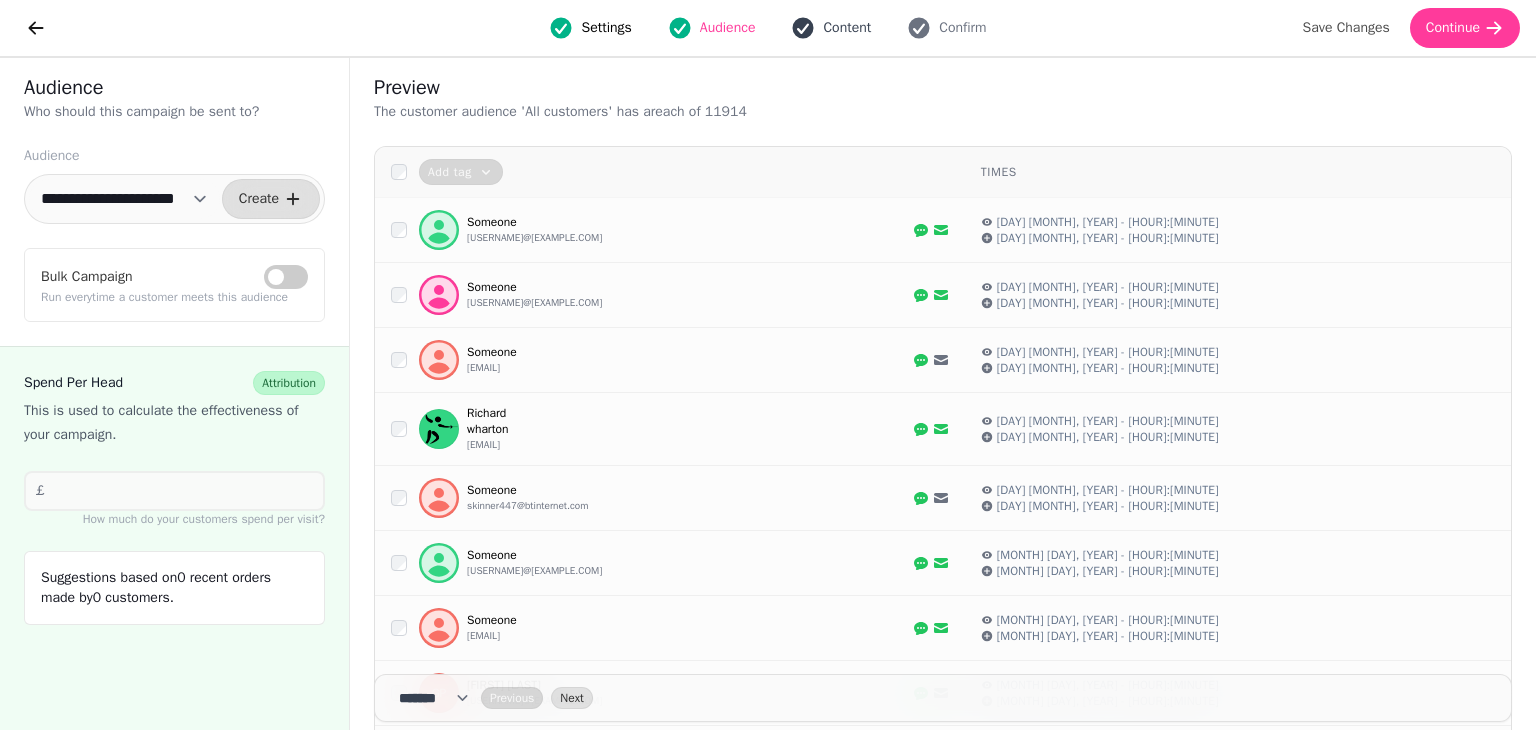 click on "Content" at bounding box center (847, 28) 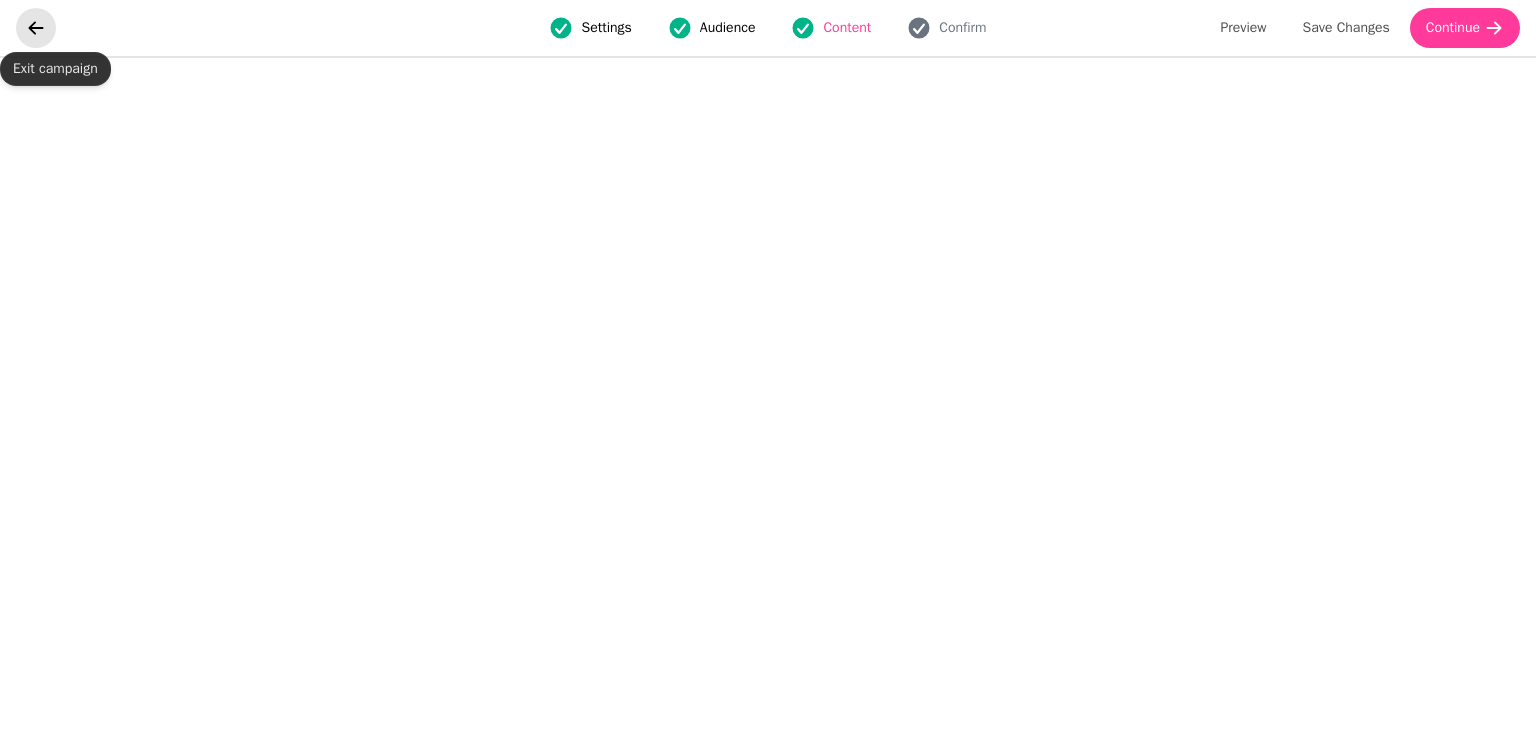 click 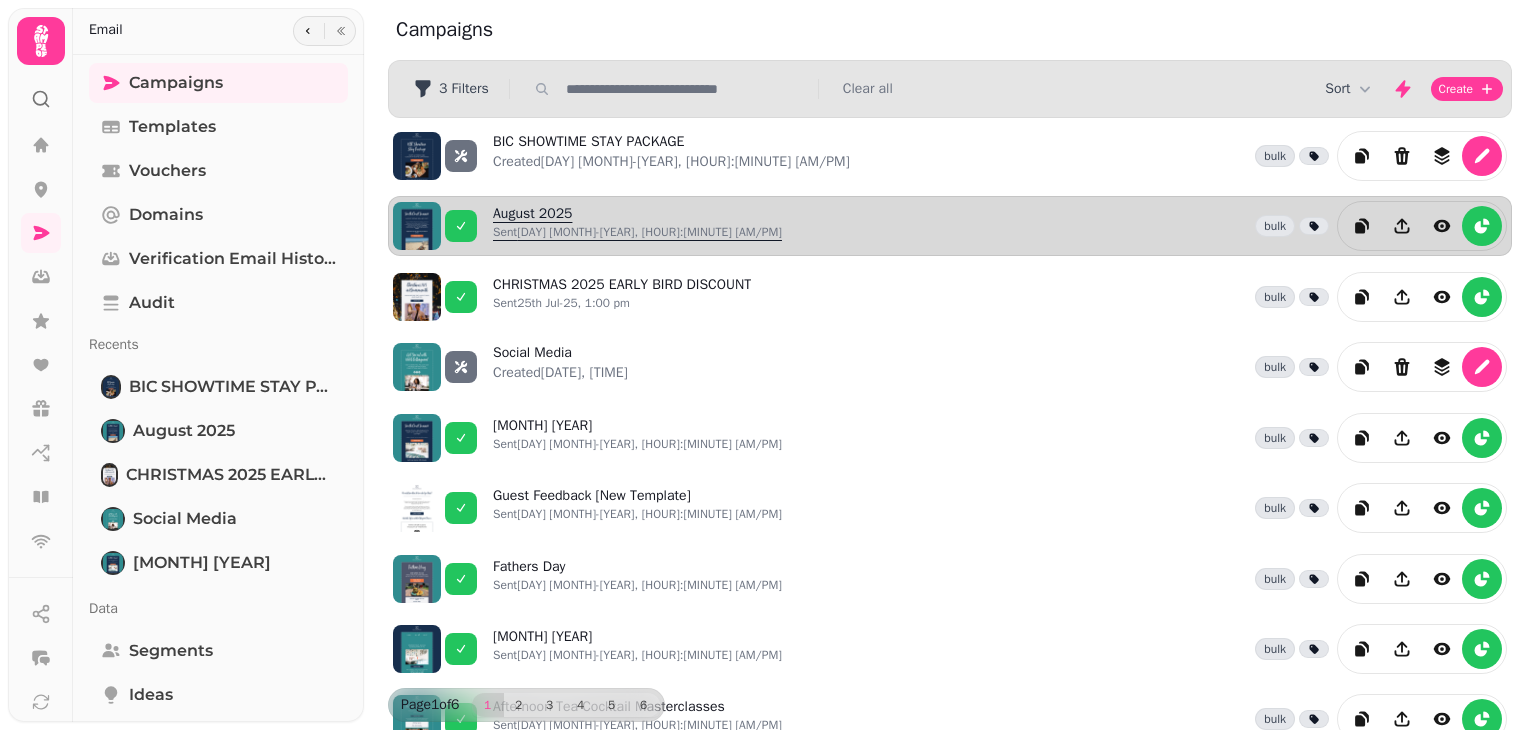 click on "Sent  [DAY] [MONTH]-[YEAR], [HOUR]:[MINUTE] [AM/PM]" at bounding box center (637, 232) 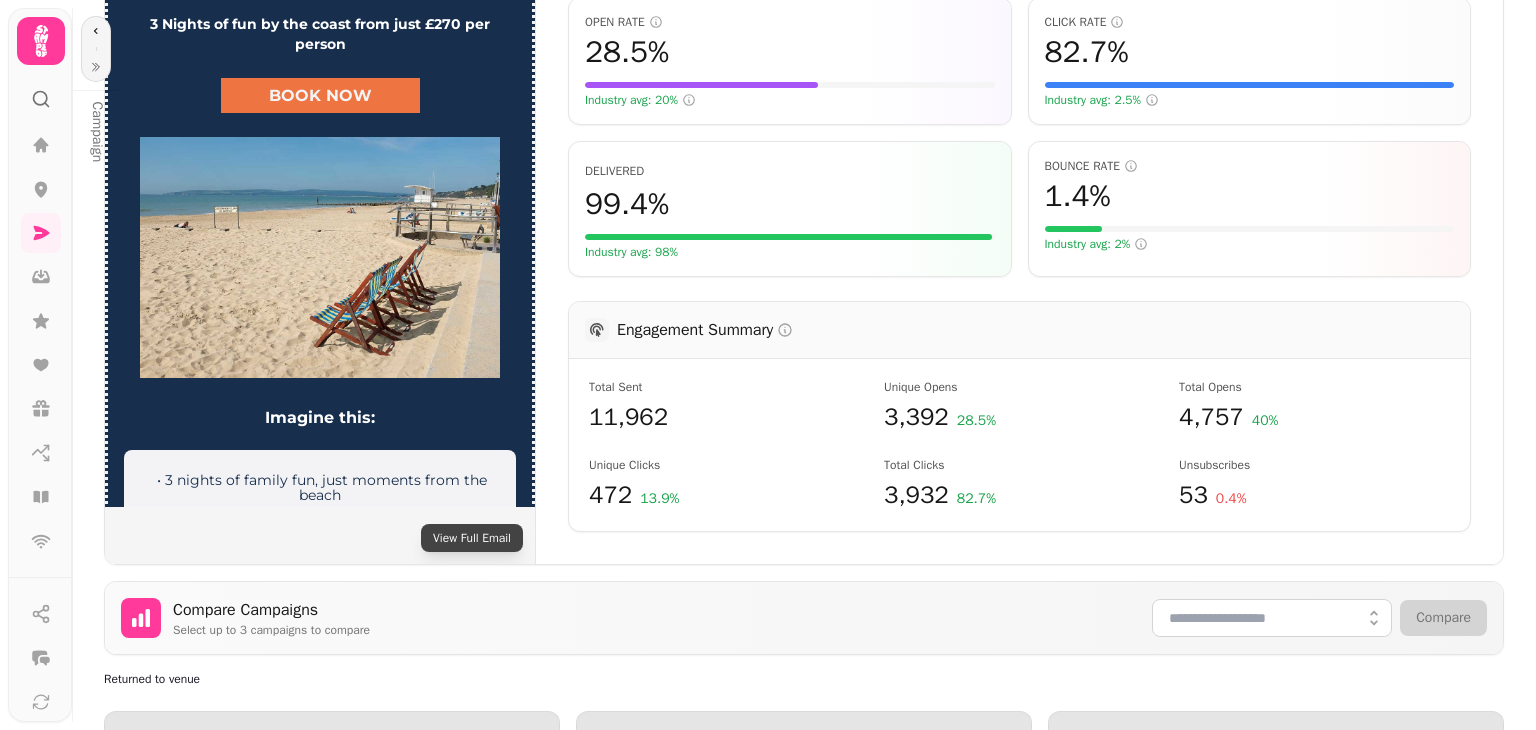 scroll, scrollTop: 435, scrollLeft: 0, axis: vertical 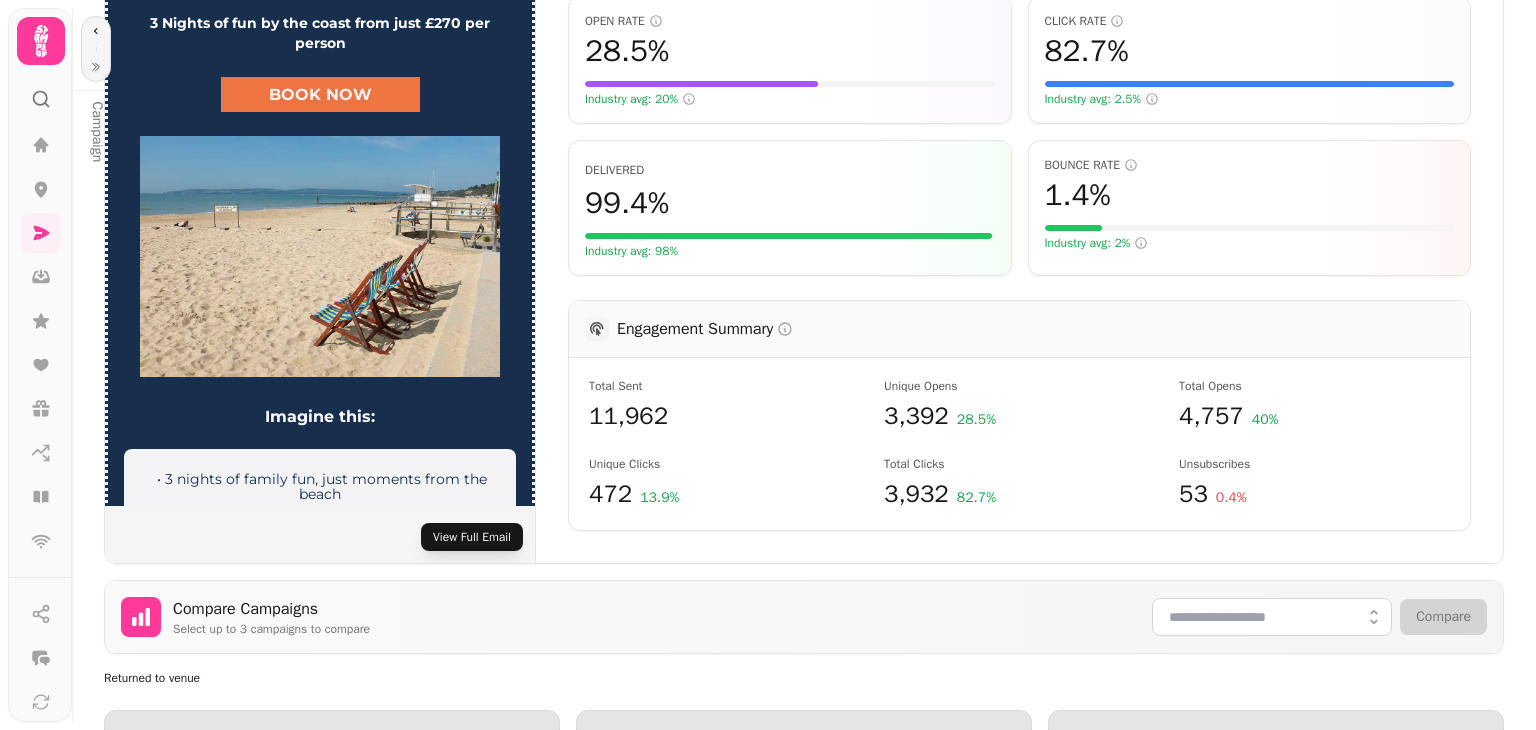 click on "View Full Email" at bounding box center [472, 537] 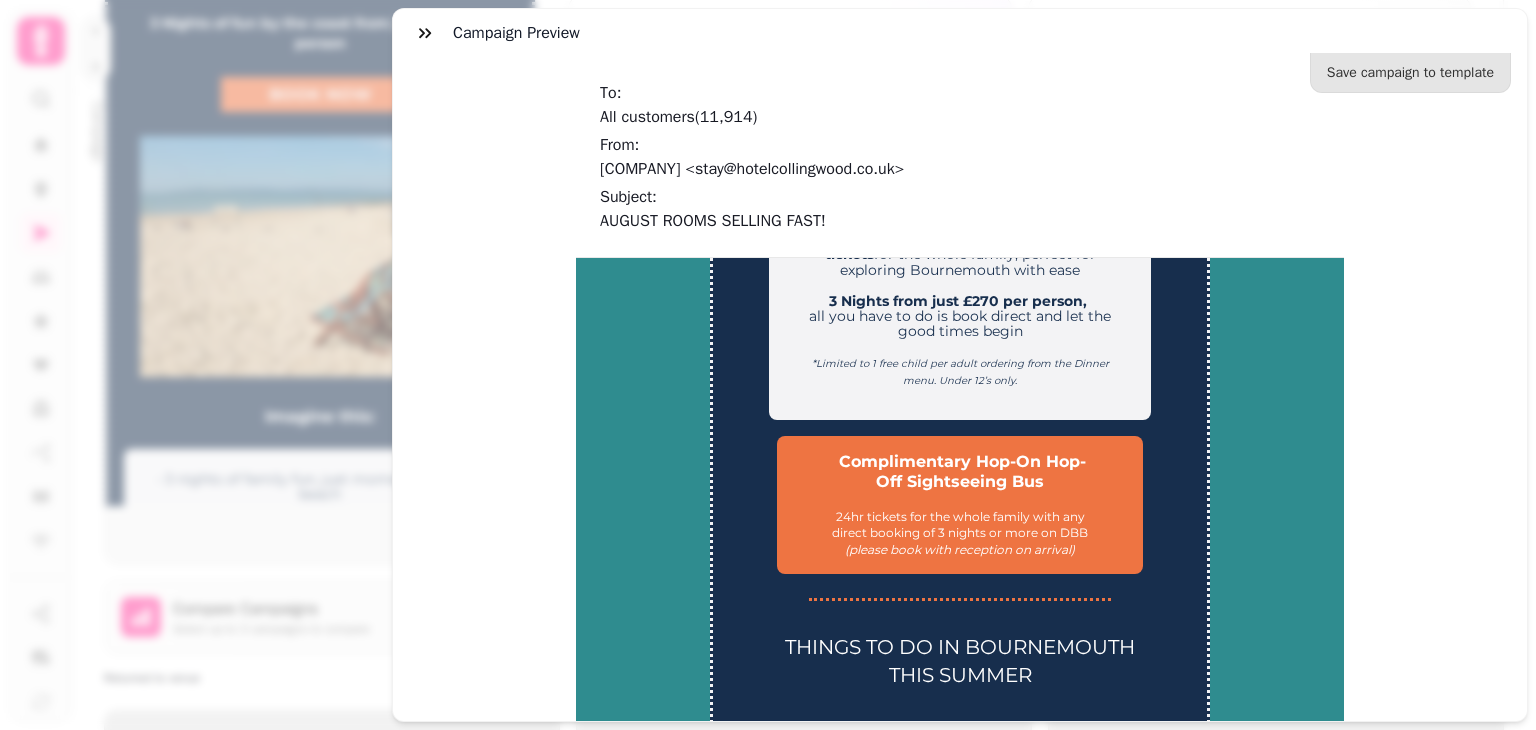 scroll, scrollTop: 1162, scrollLeft: 0, axis: vertical 